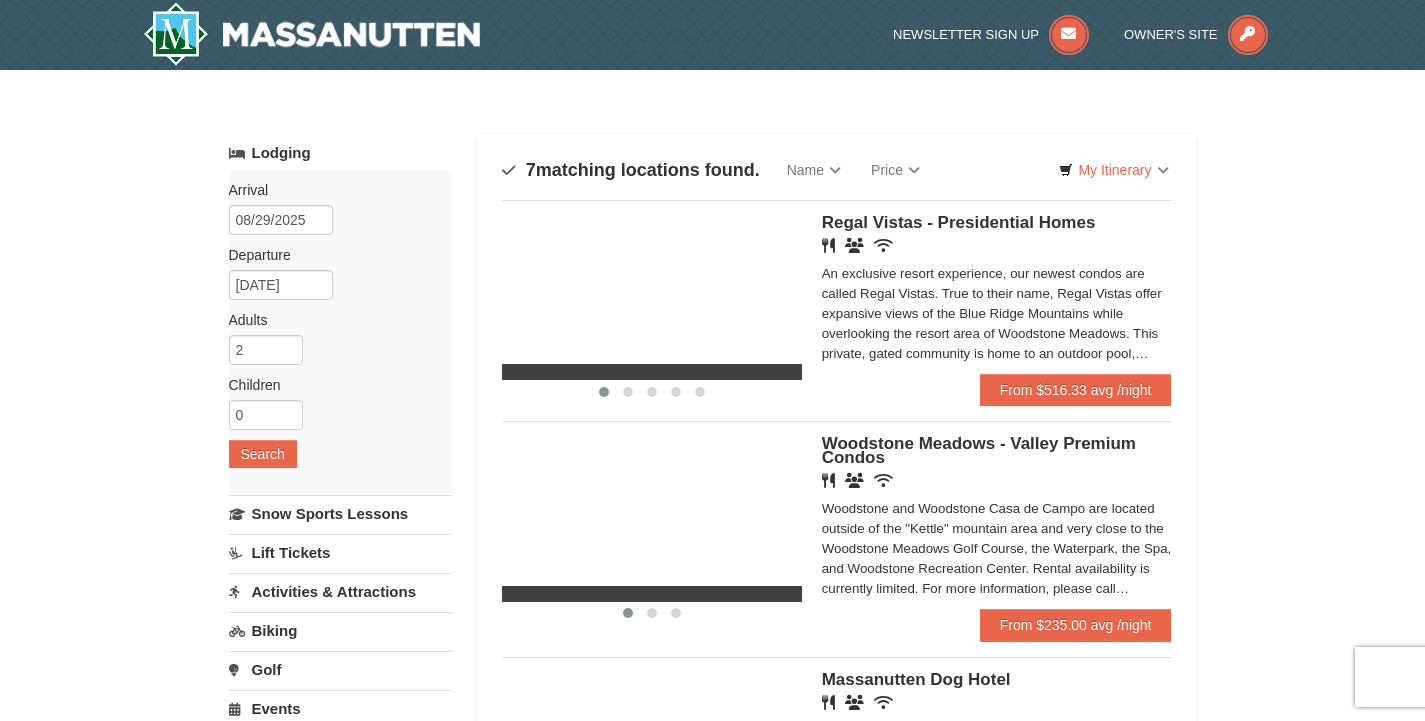 scroll, scrollTop: 0, scrollLeft: 0, axis: both 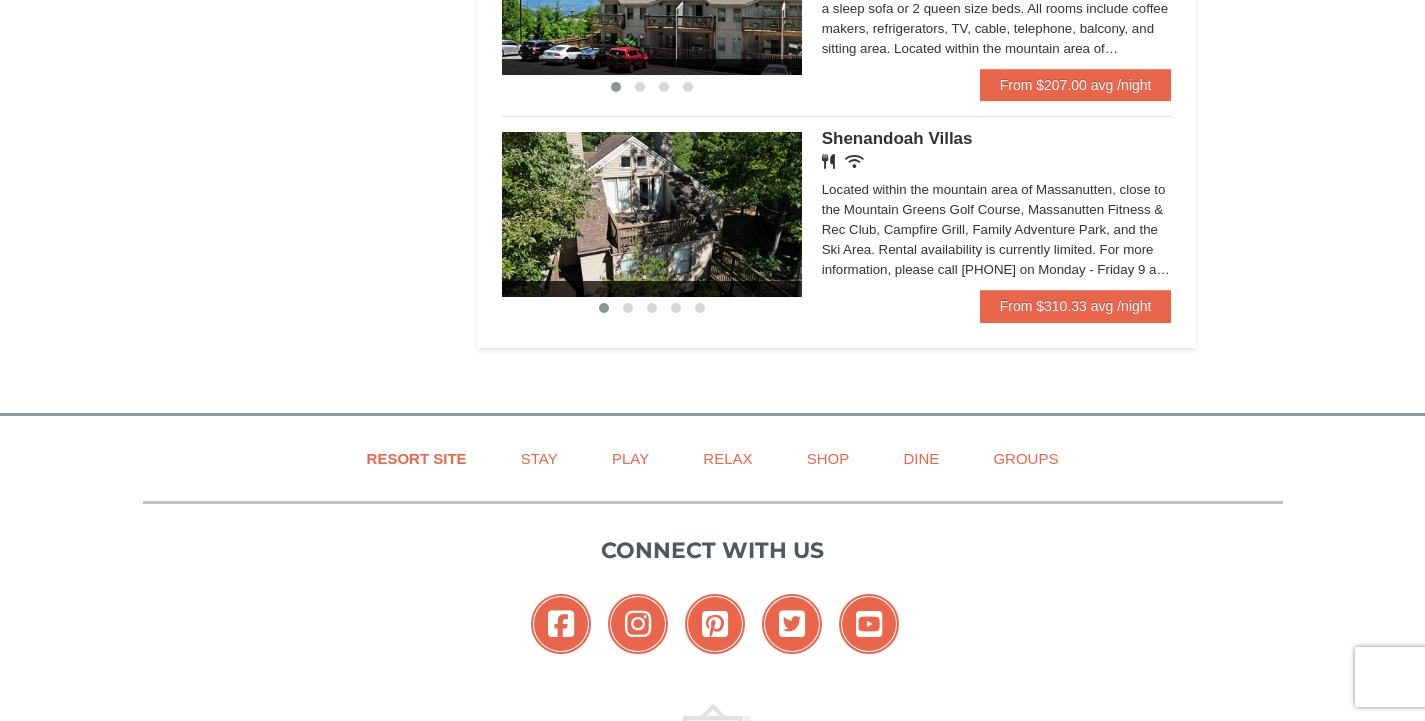 click at bounding box center (652, 214) 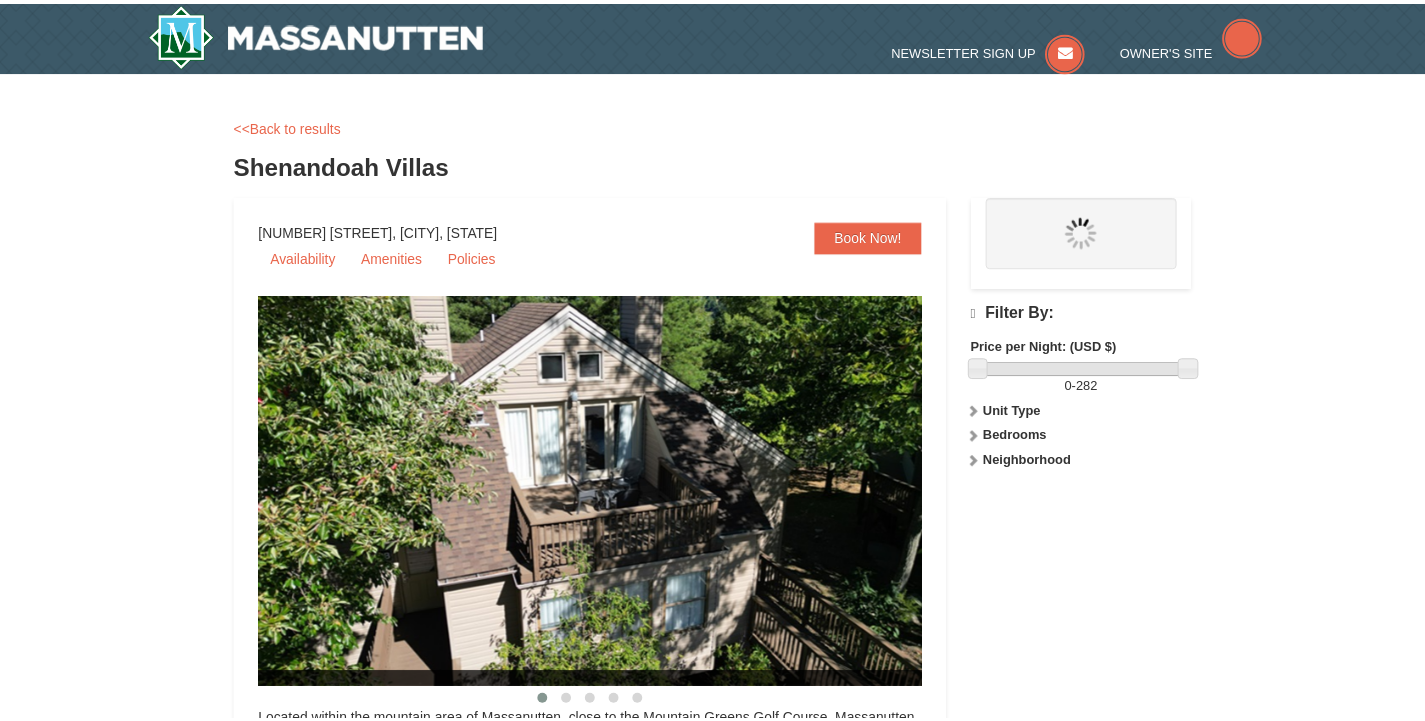 scroll, scrollTop: 0, scrollLeft: 0, axis: both 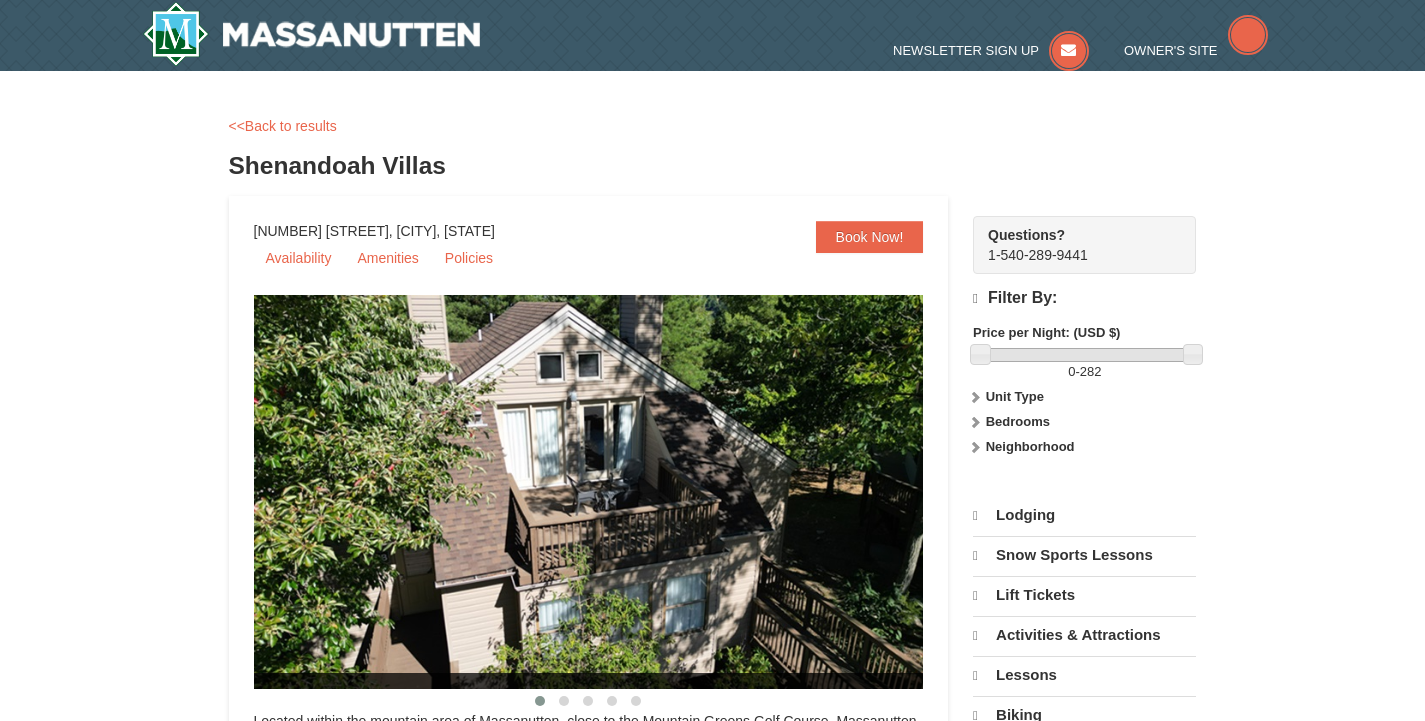 click at bounding box center [564, 701] 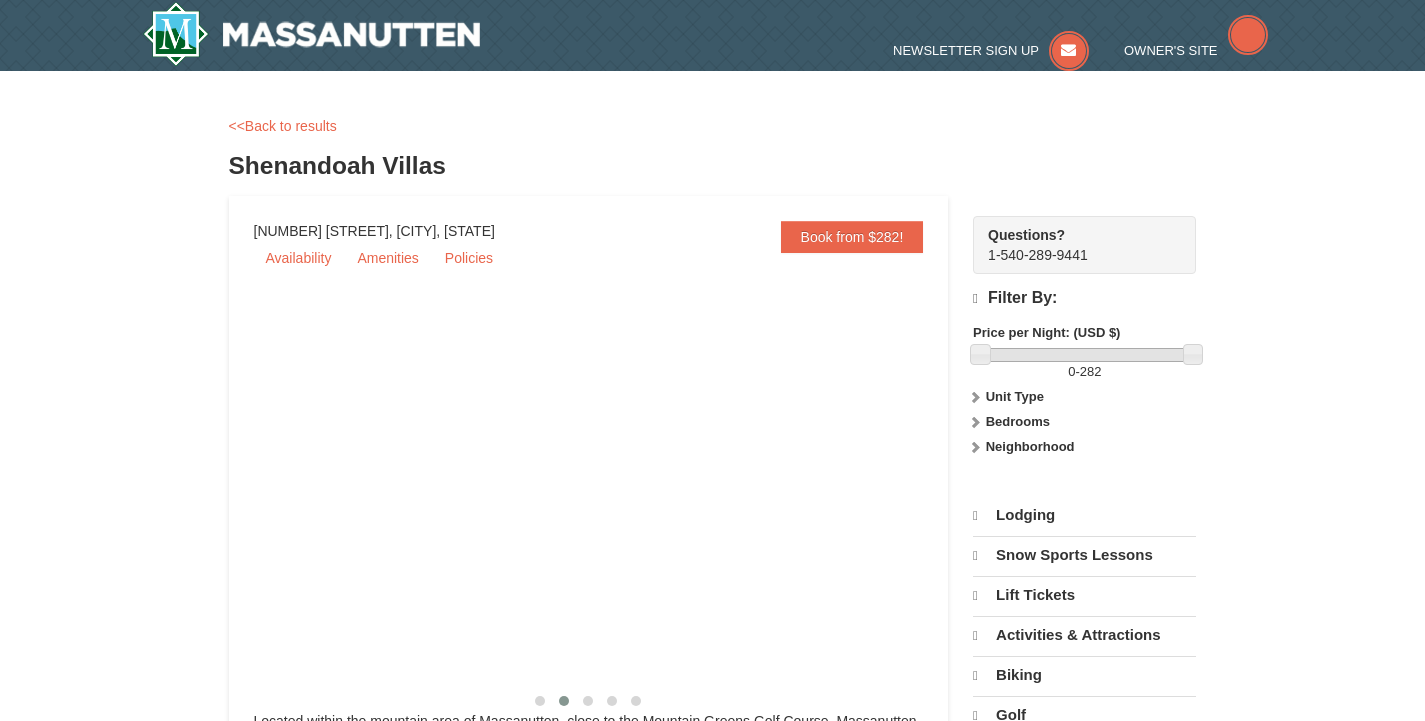 select on "8" 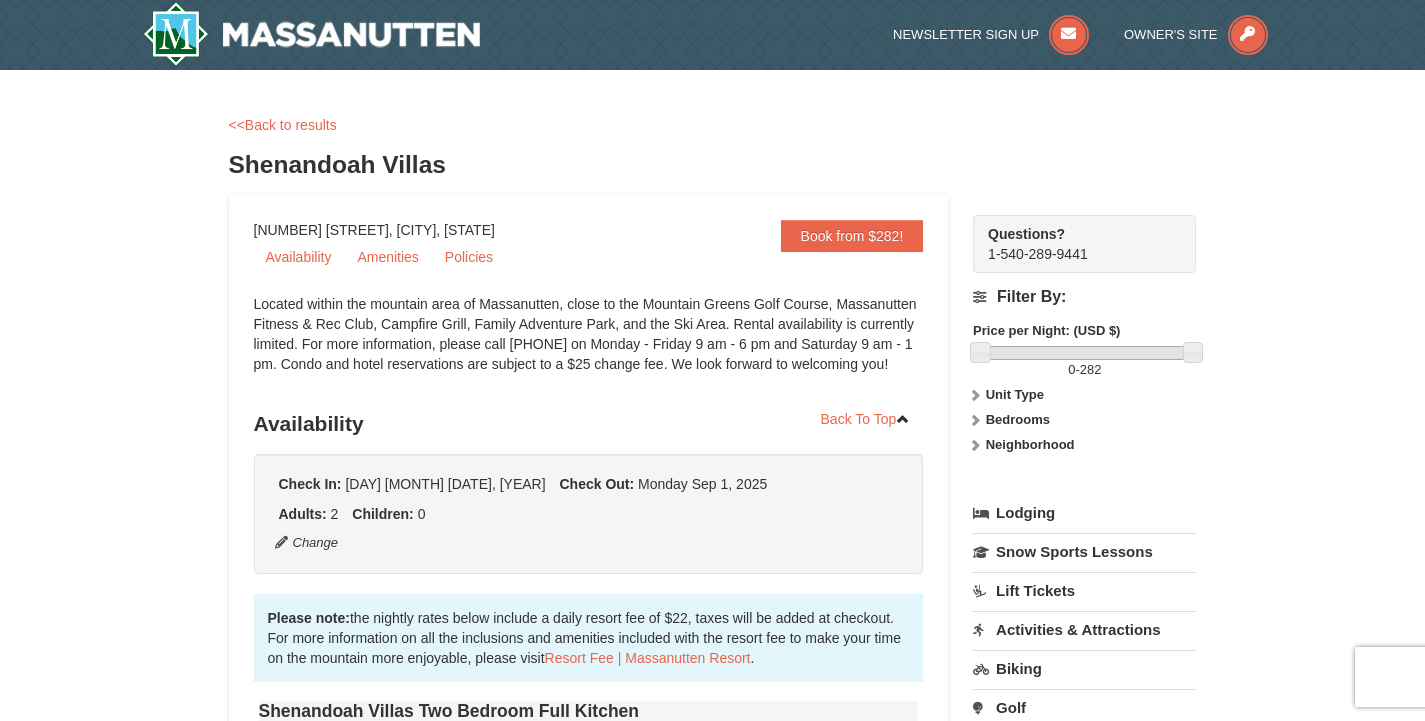 scroll, scrollTop: 0, scrollLeft: 0, axis: both 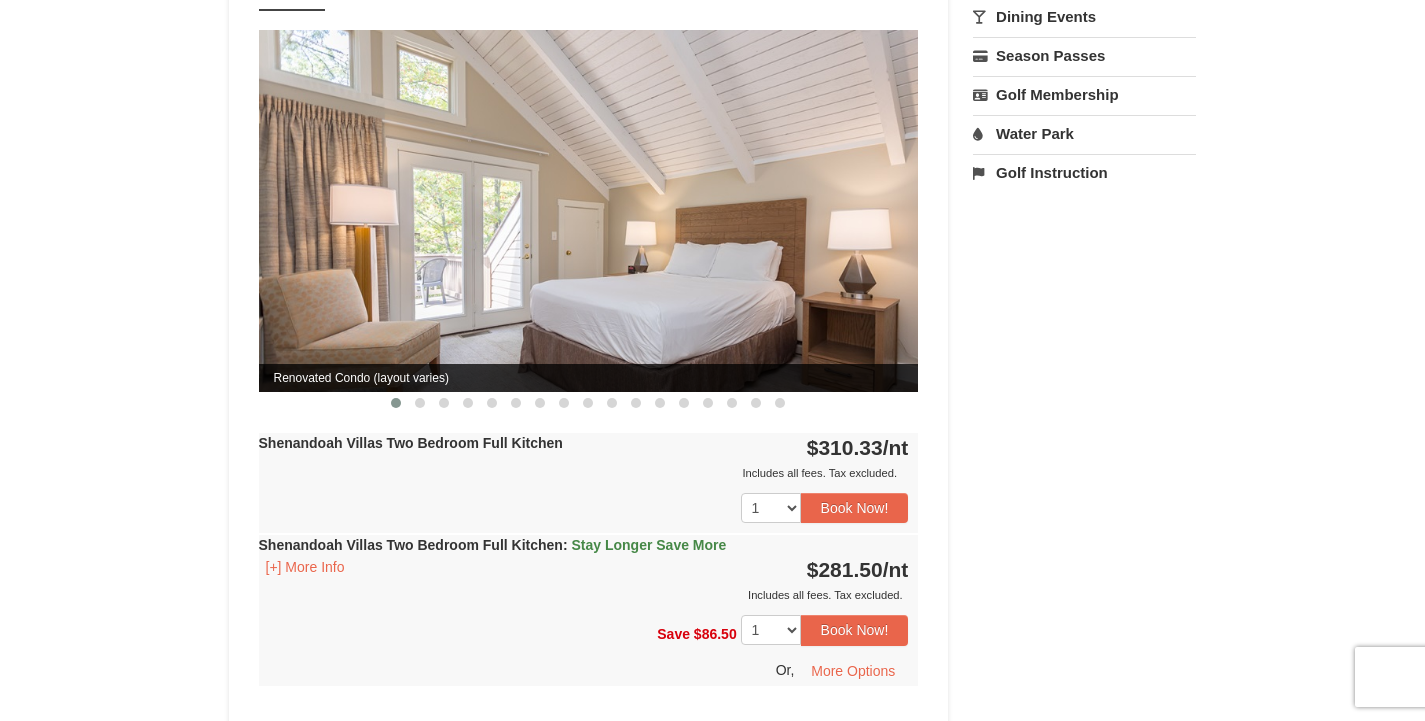 click at bounding box center [420, 403] 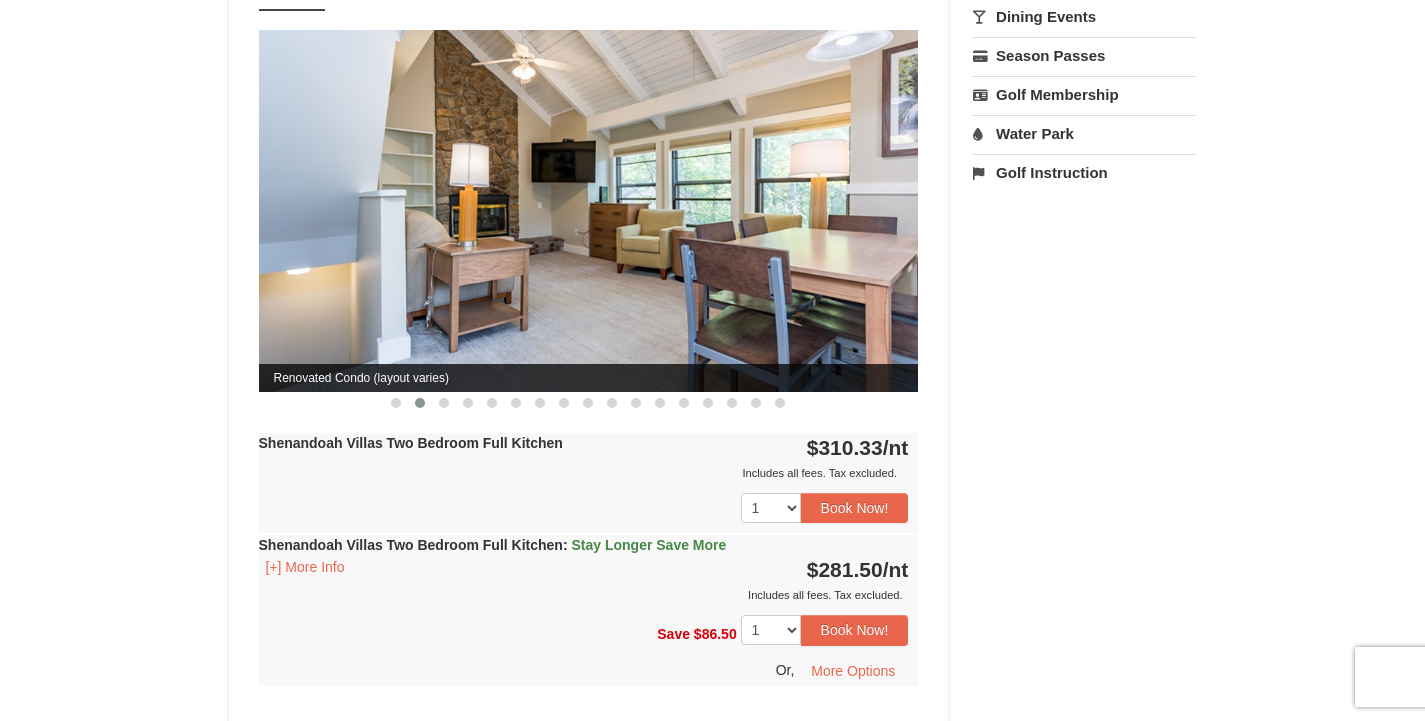 click at bounding box center (444, 403) 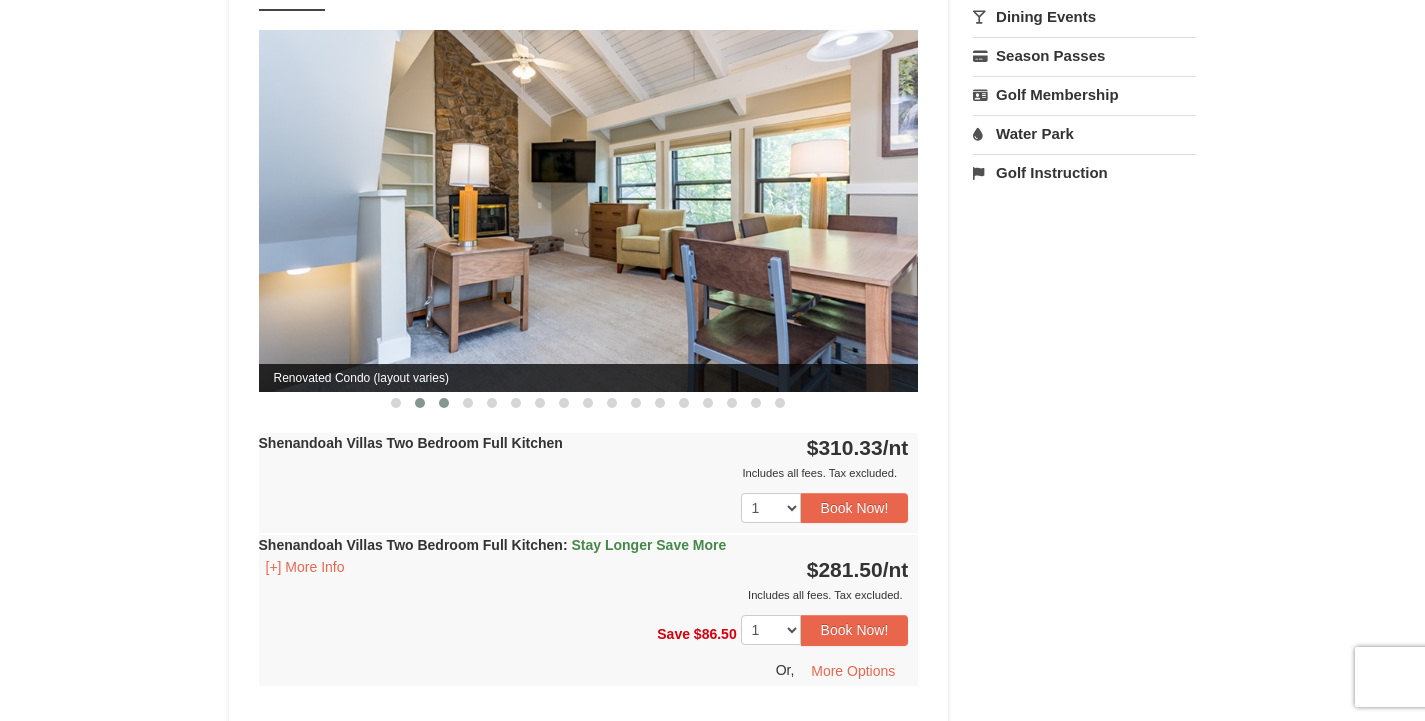drag, startPoint x: 0, startPoint y: 0, endPoint x: 445, endPoint y: 402, distance: 599.69073 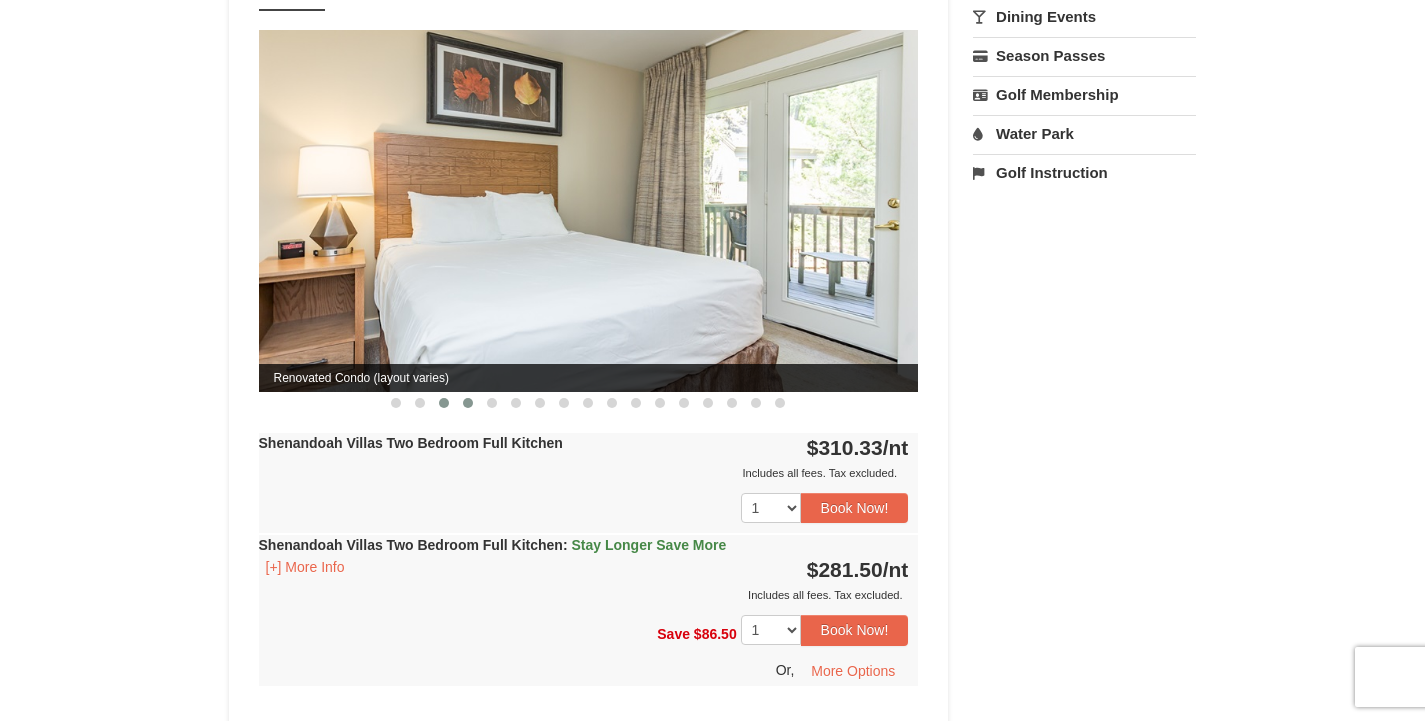 drag, startPoint x: 445, startPoint y: 402, endPoint x: 473, endPoint y: 407, distance: 28.442924 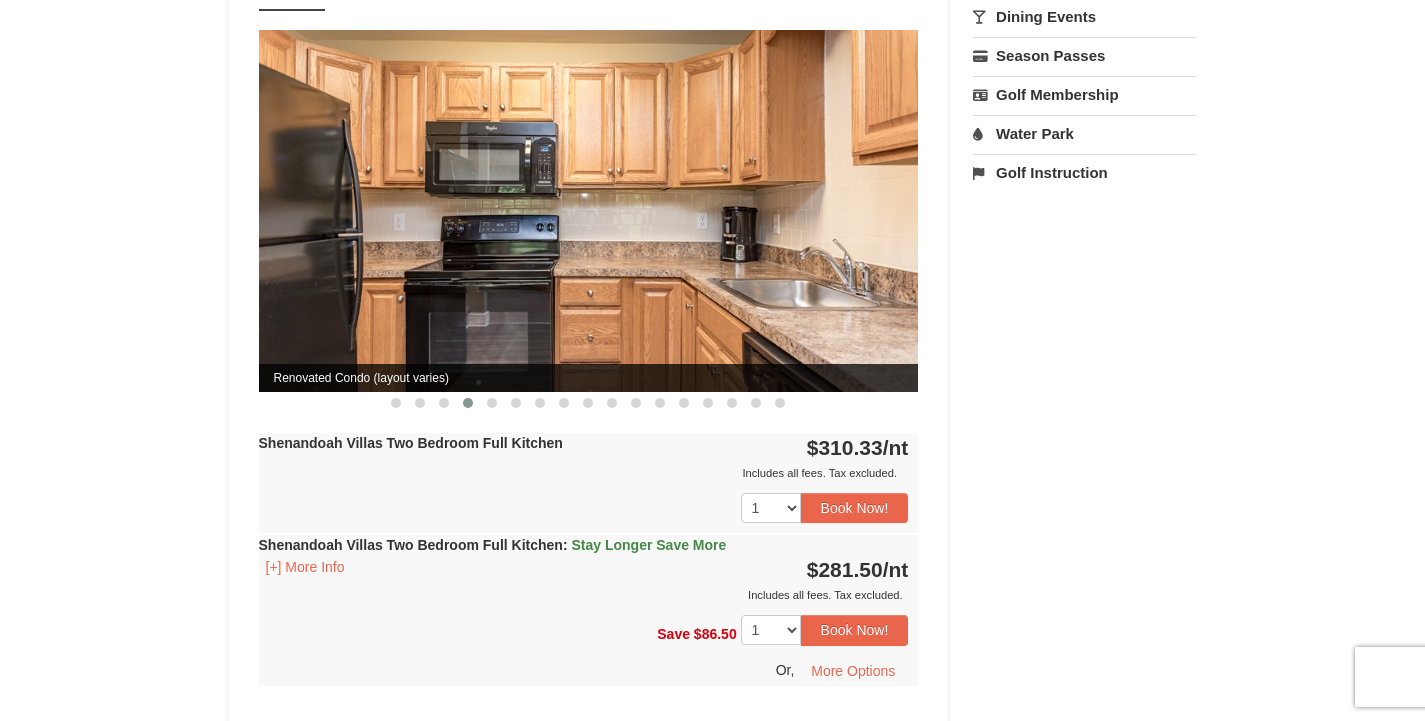 click at bounding box center (492, 403) 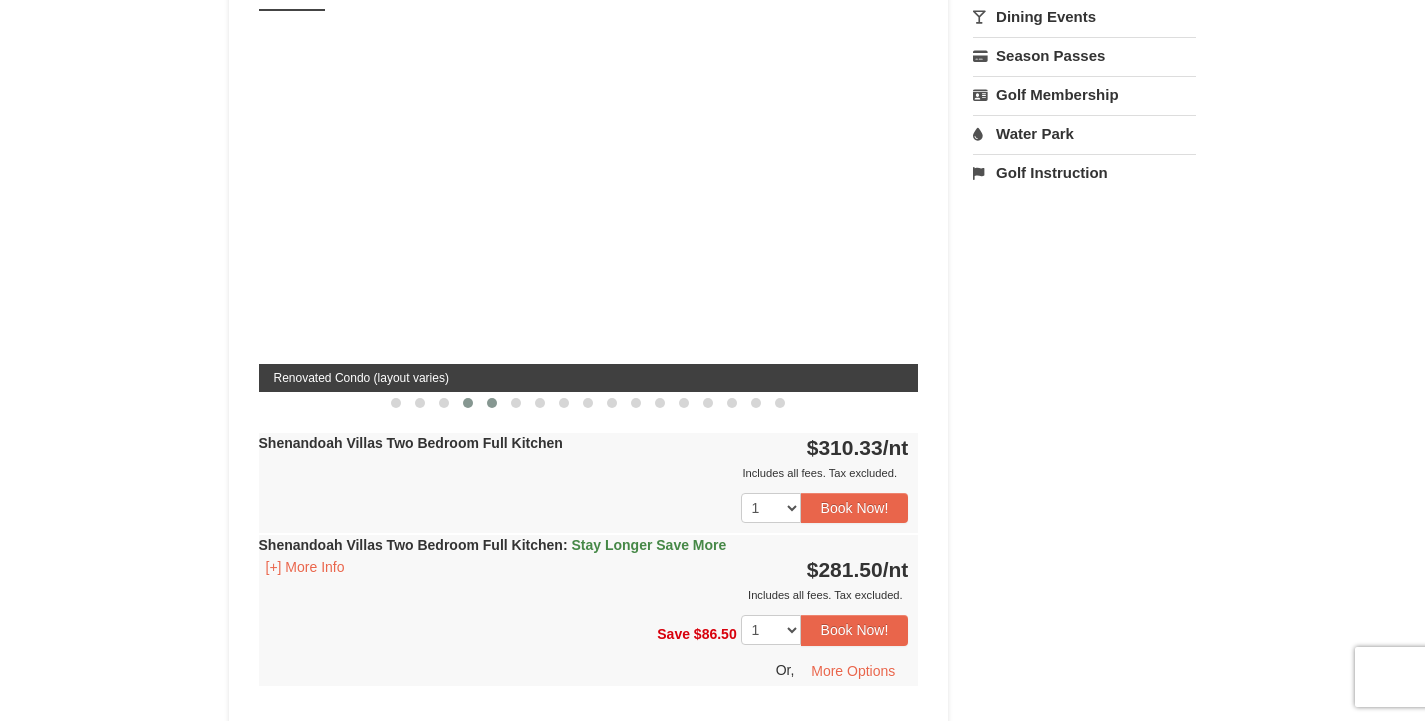click at bounding box center [492, 403] 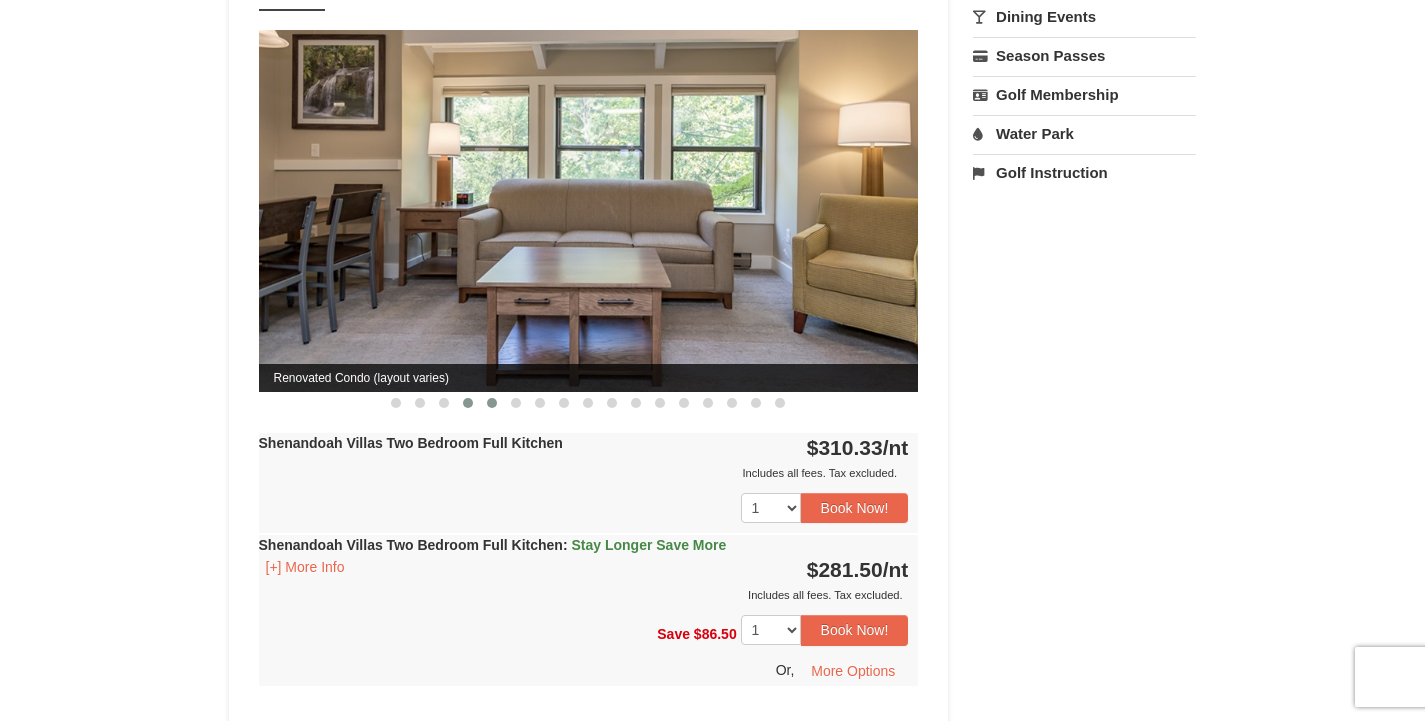 click at bounding box center (516, 403) 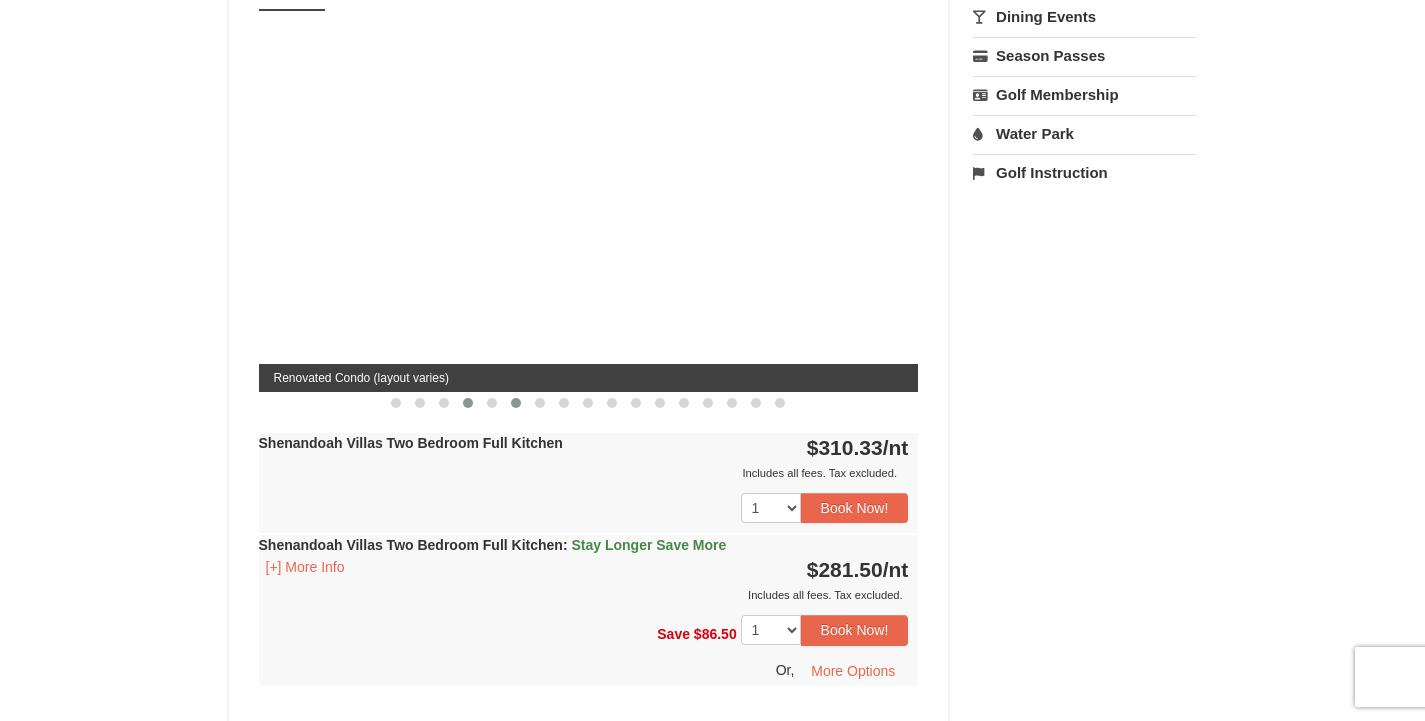click at bounding box center (516, 403) 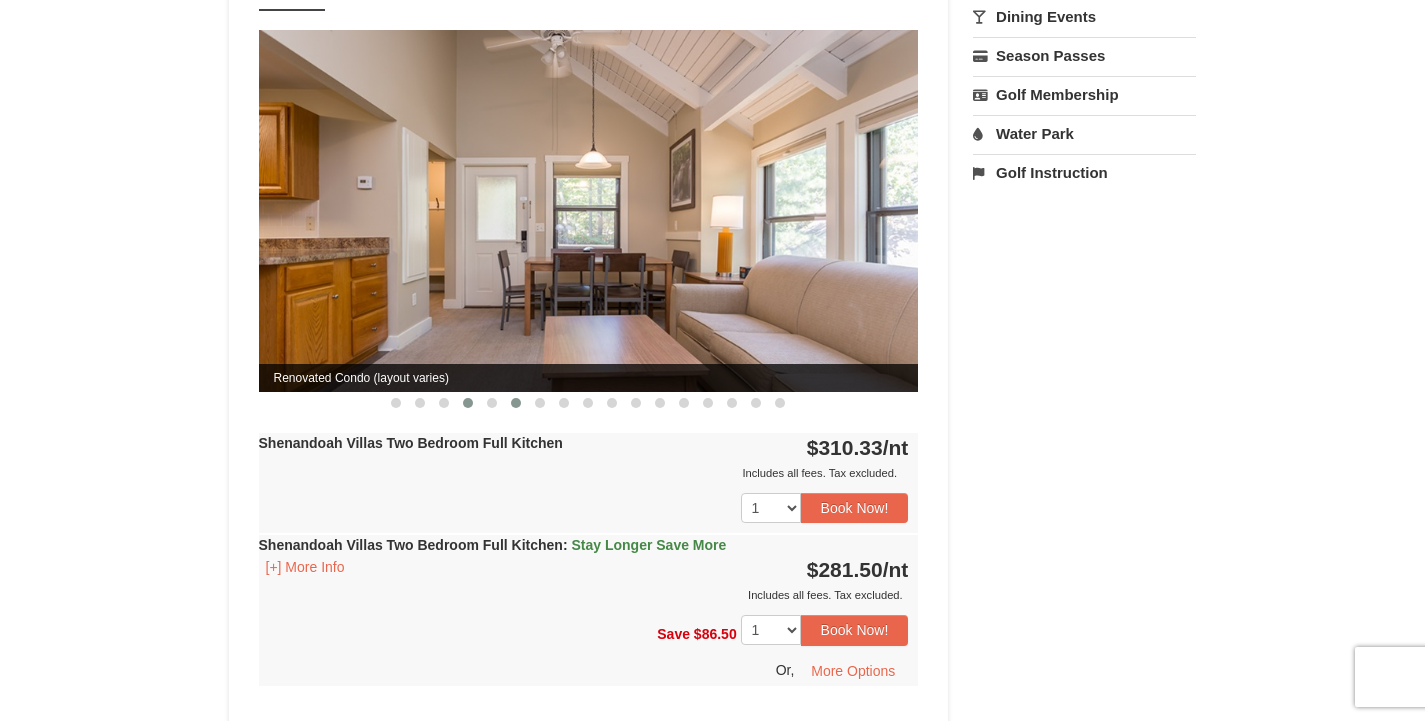 click at bounding box center [540, 403] 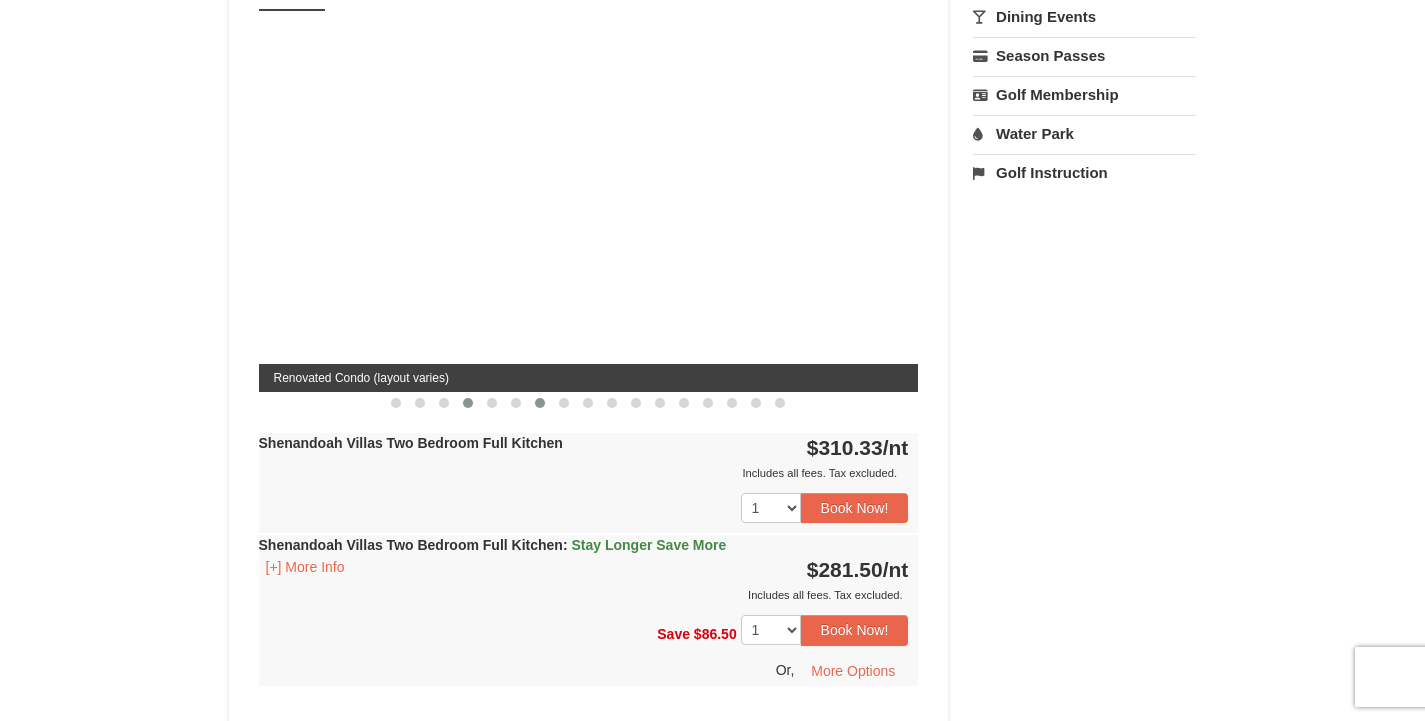click at bounding box center (540, 403) 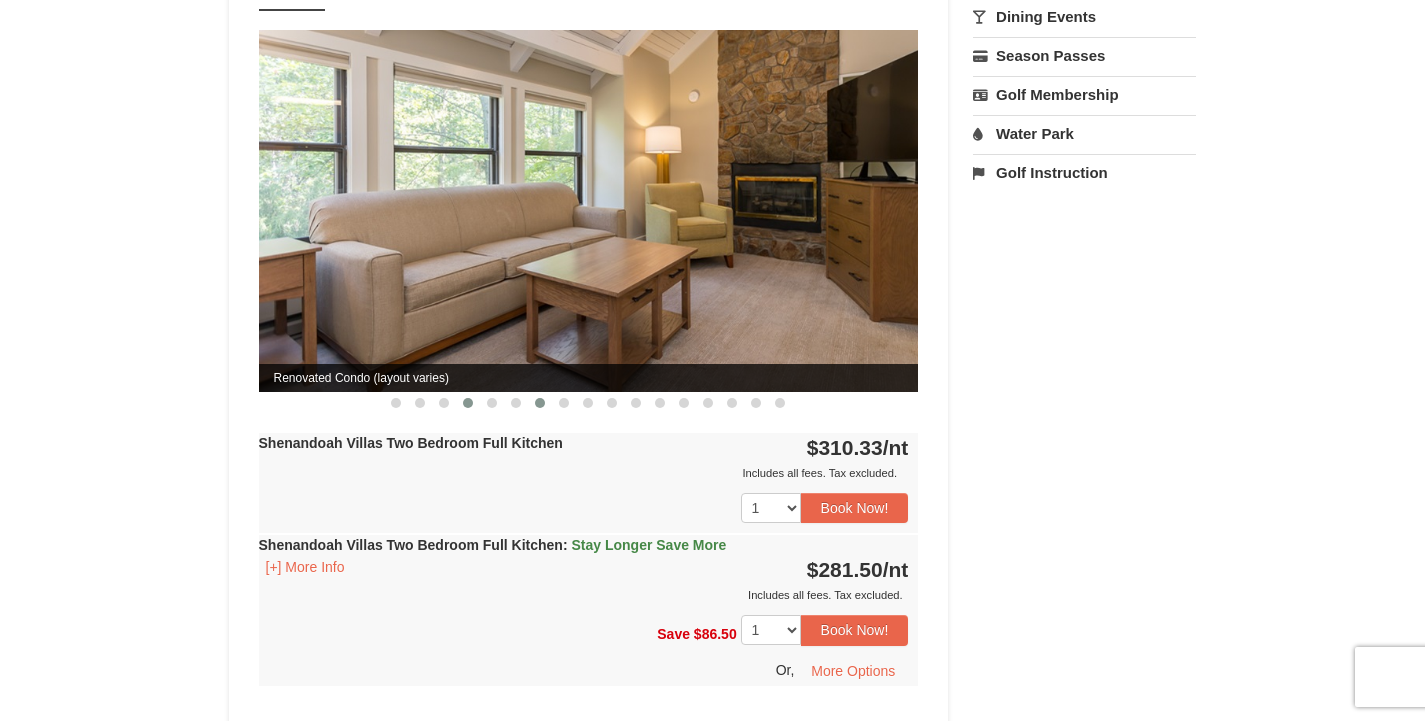 click at bounding box center (588, 403) 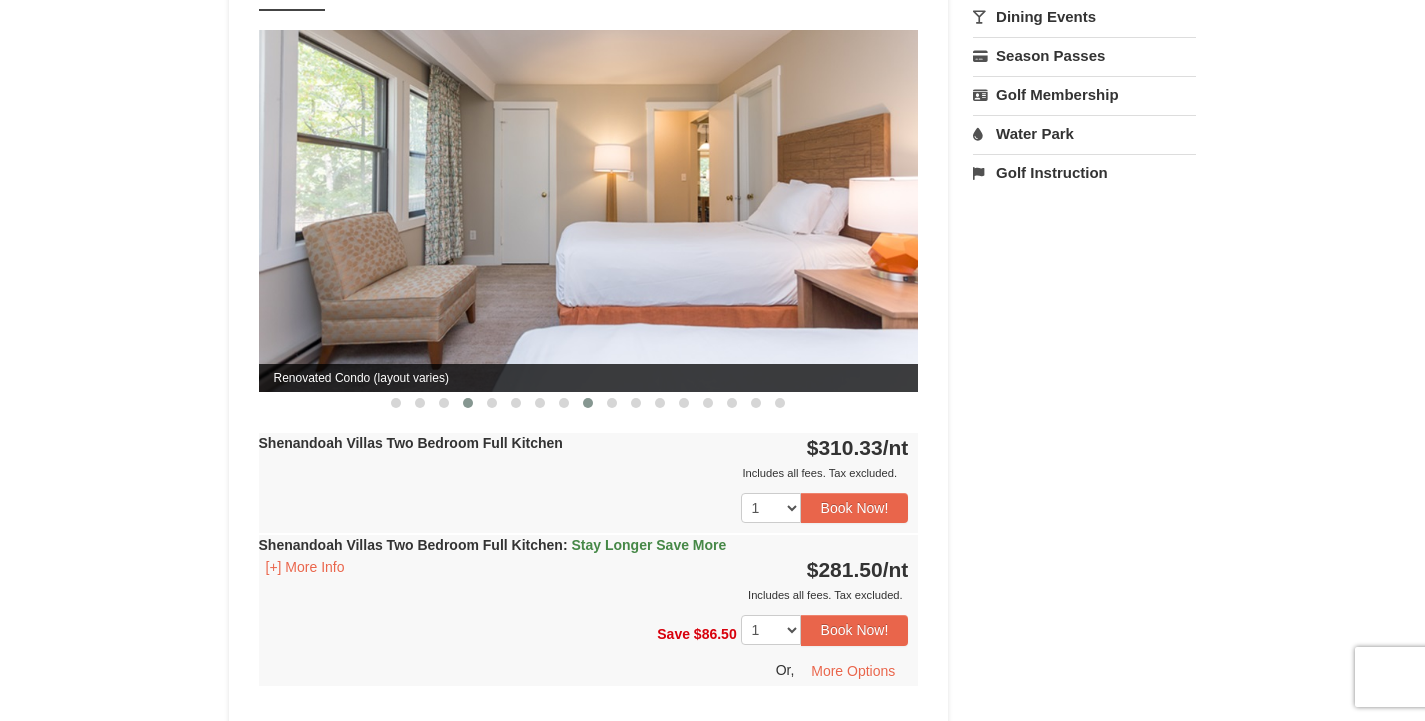 click at bounding box center [564, 403] 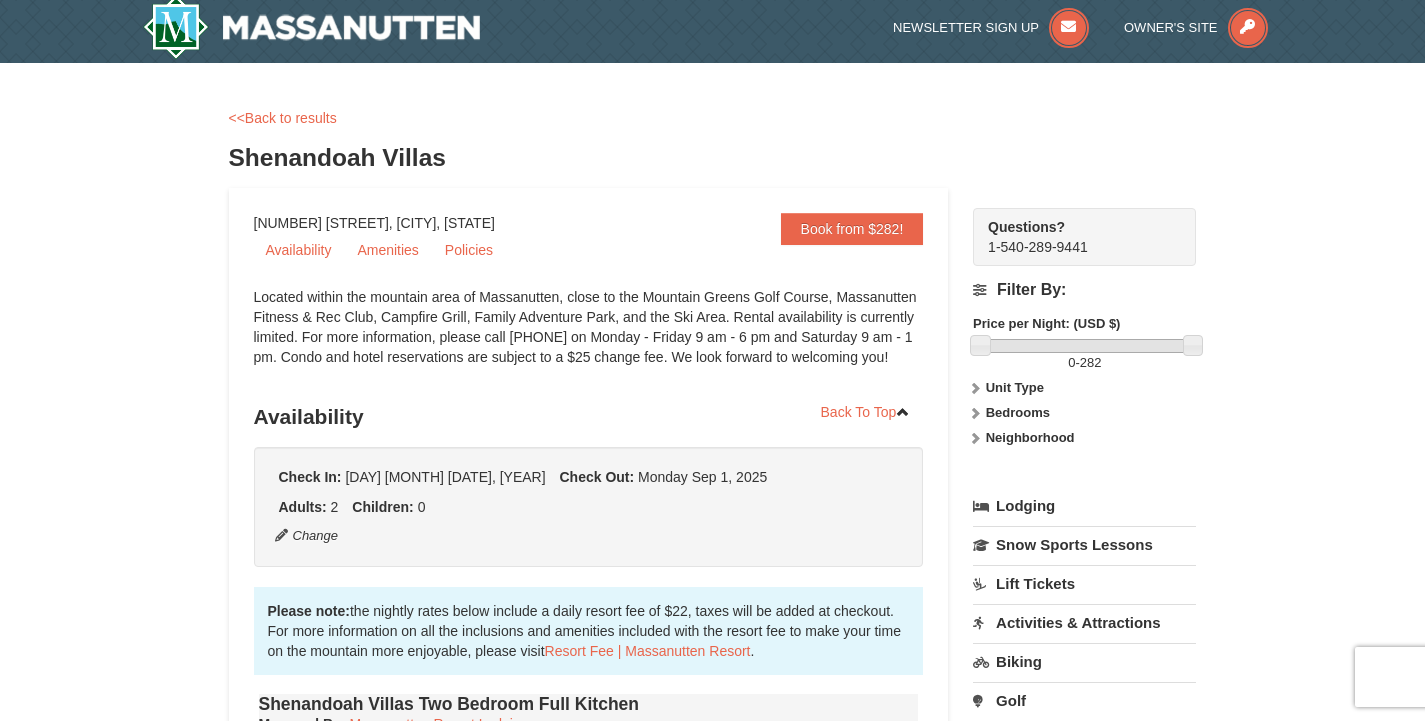 scroll, scrollTop: 0, scrollLeft: 0, axis: both 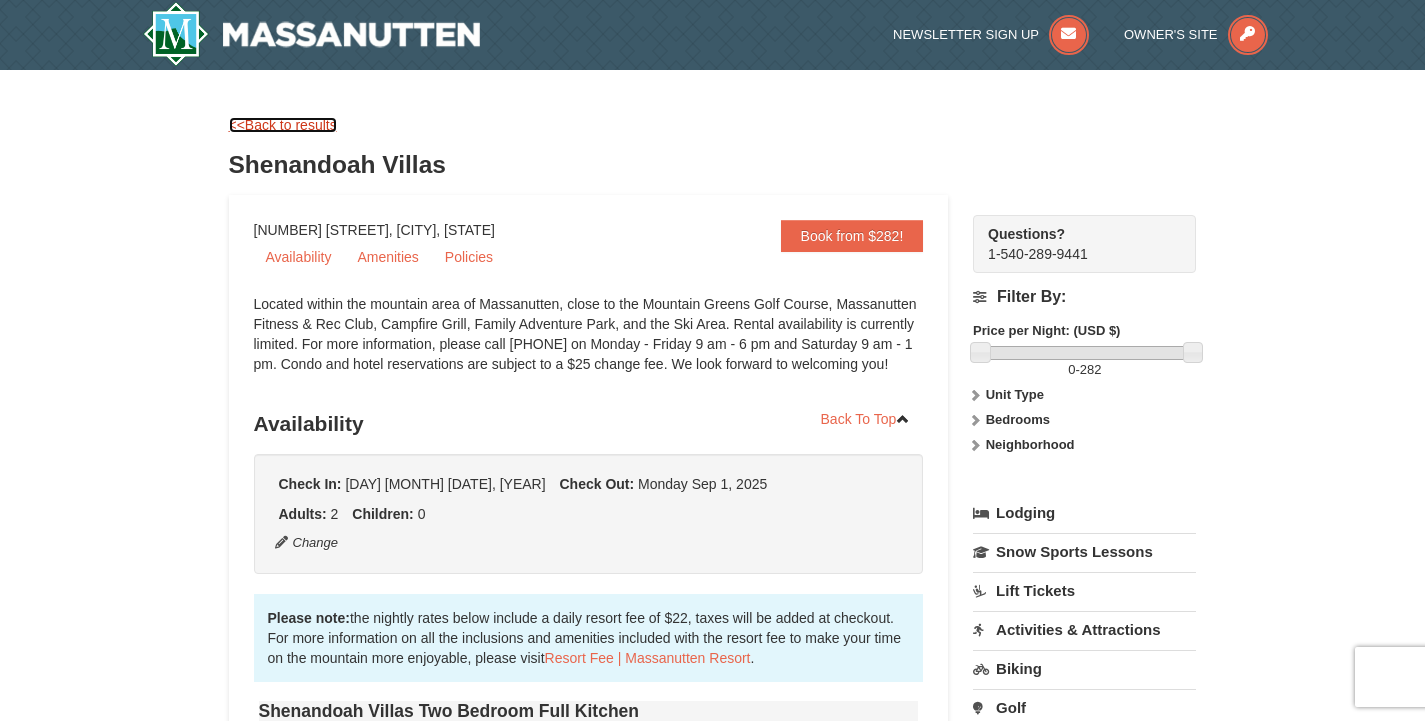 click on "<<Back to results" at bounding box center [283, 125] 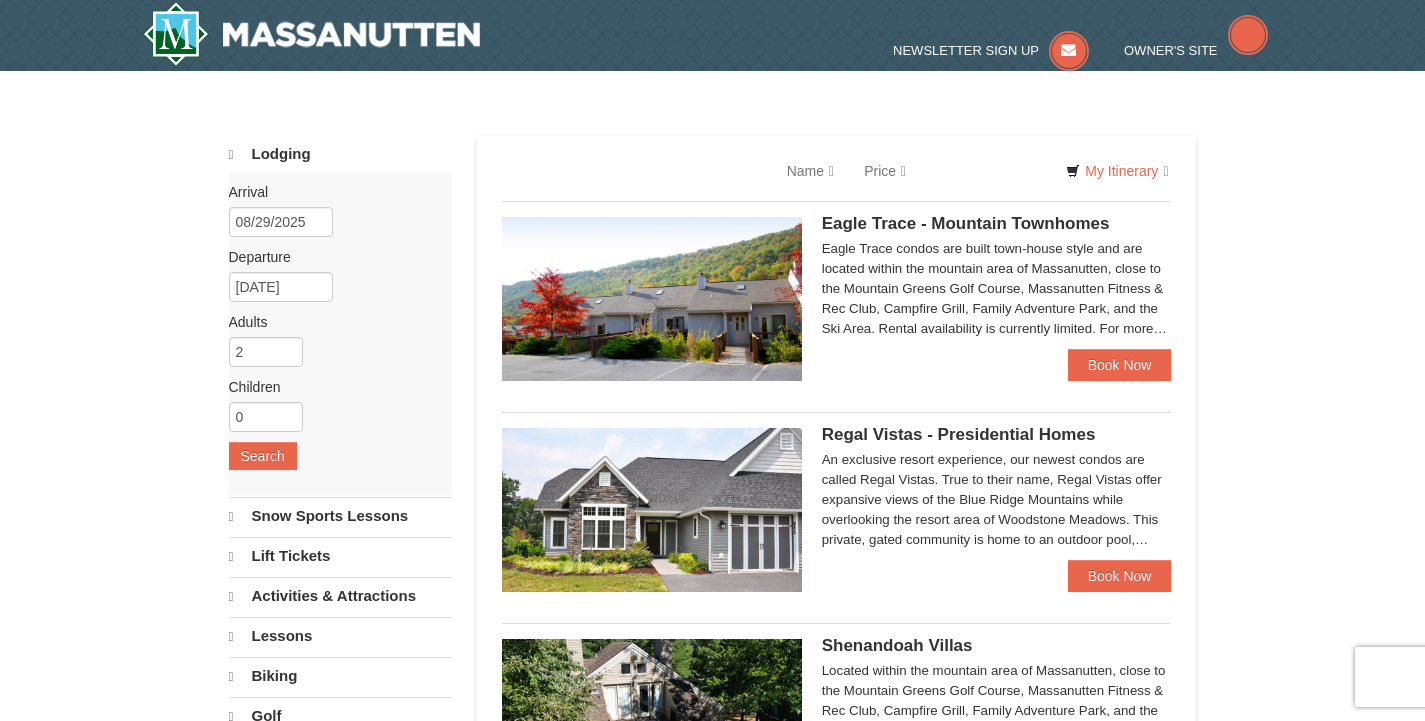 scroll, scrollTop: 0, scrollLeft: 0, axis: both 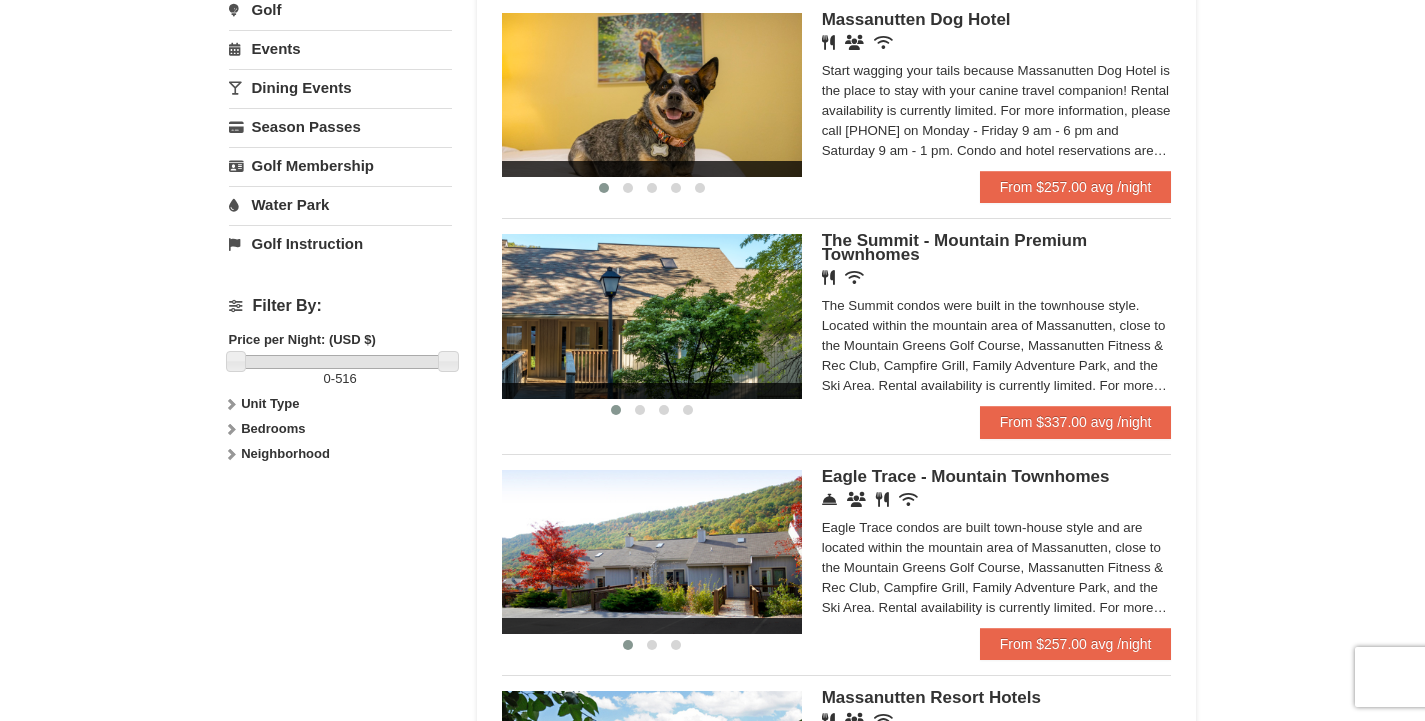 click at bounding box center [640, 410] 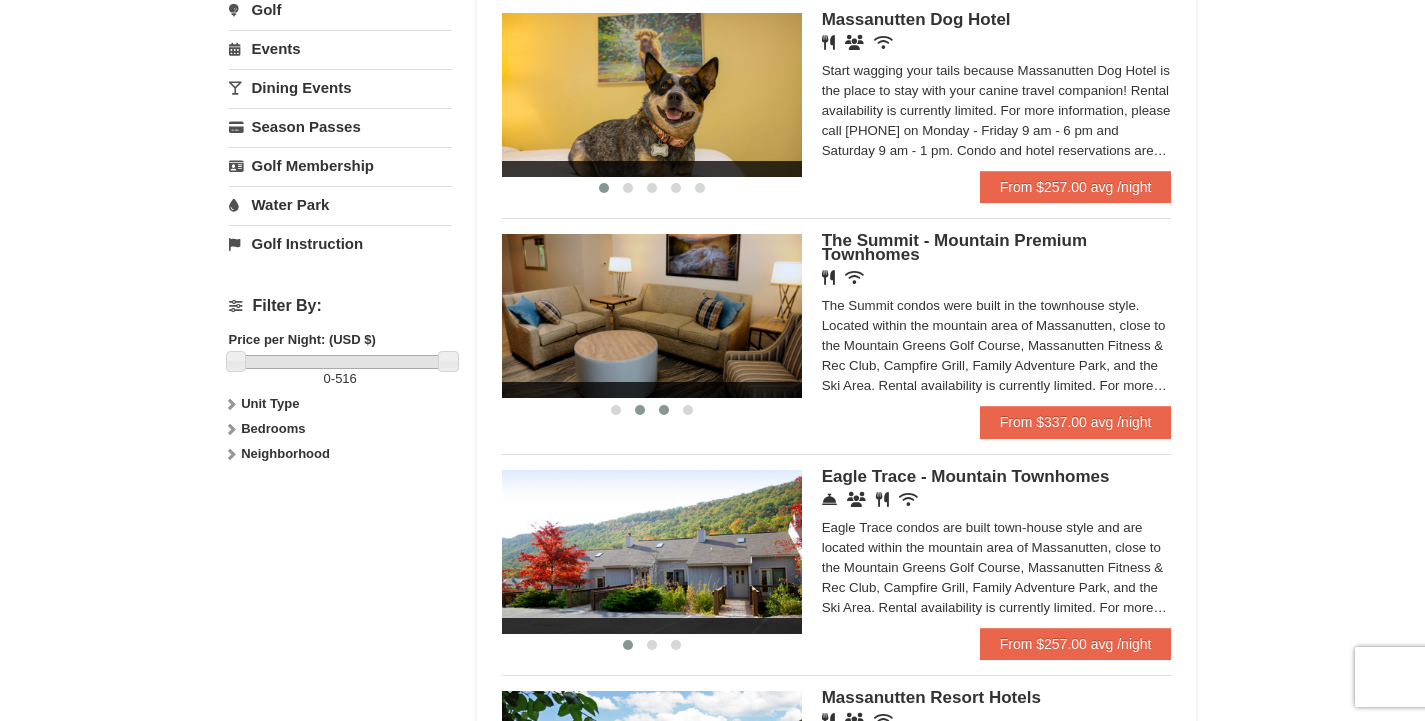 drag, startPoint x: 0, startPoint y: 0, endPoint x: 663, endPoint y: 412, distance: 780.585 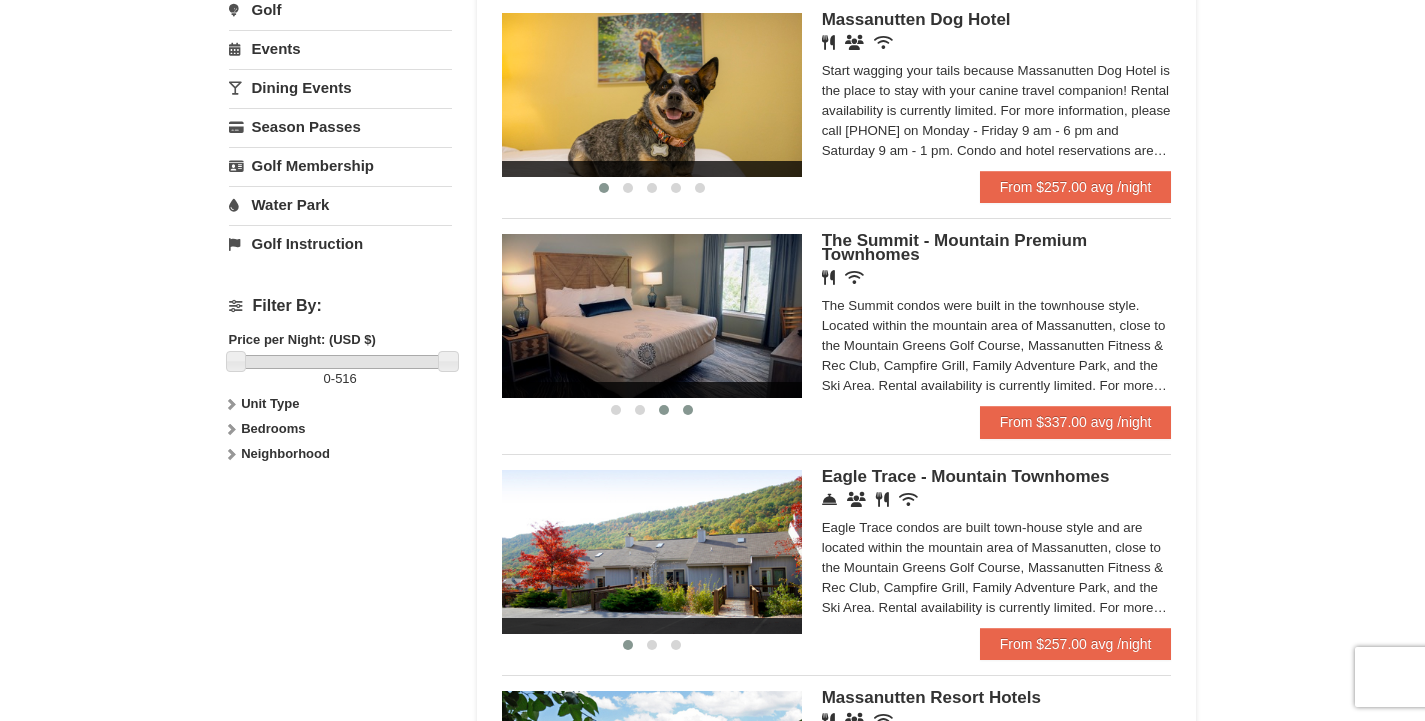 drag, startPoint x: 663, startPoint y: 412, endPoint x: 687, endPoint y: 407, distance: 24.5153 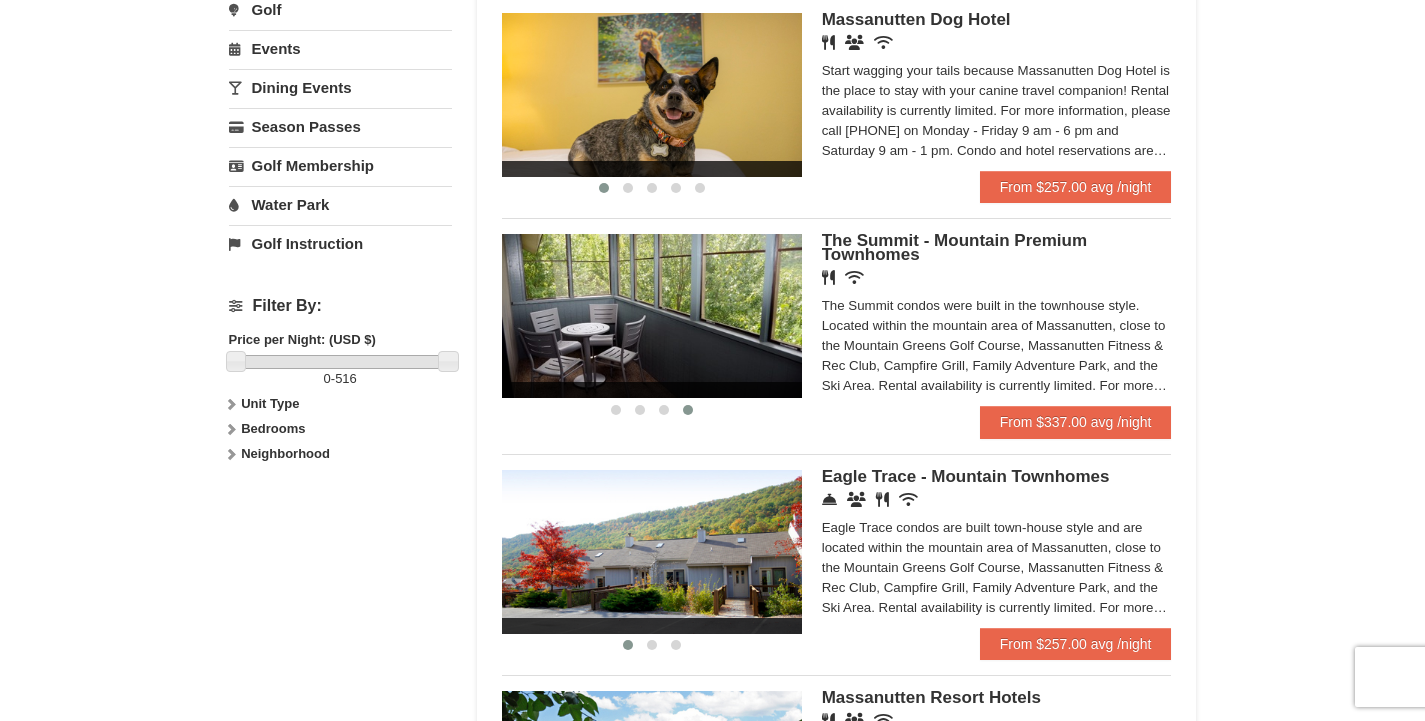 click on "The Summit - Mountain Premium Townhomes" at bounding box center [954, 247] 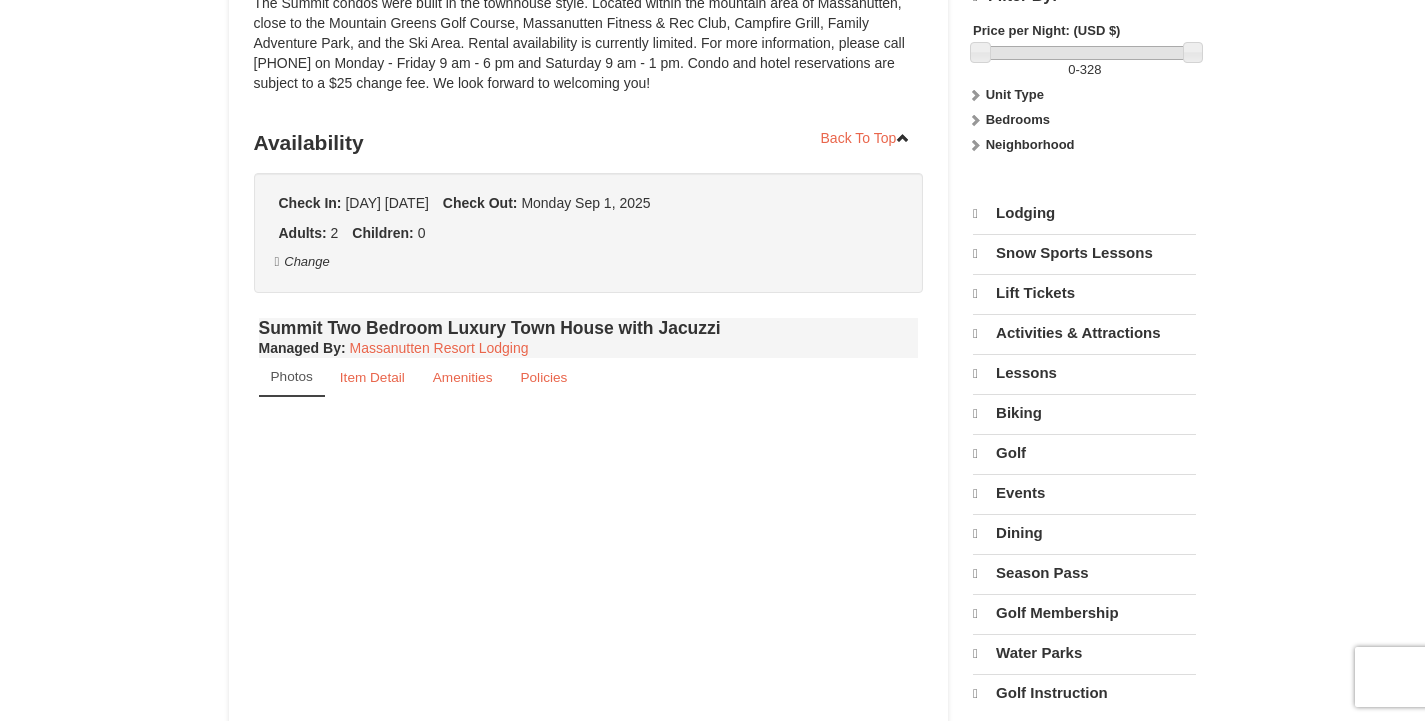 select on "8" 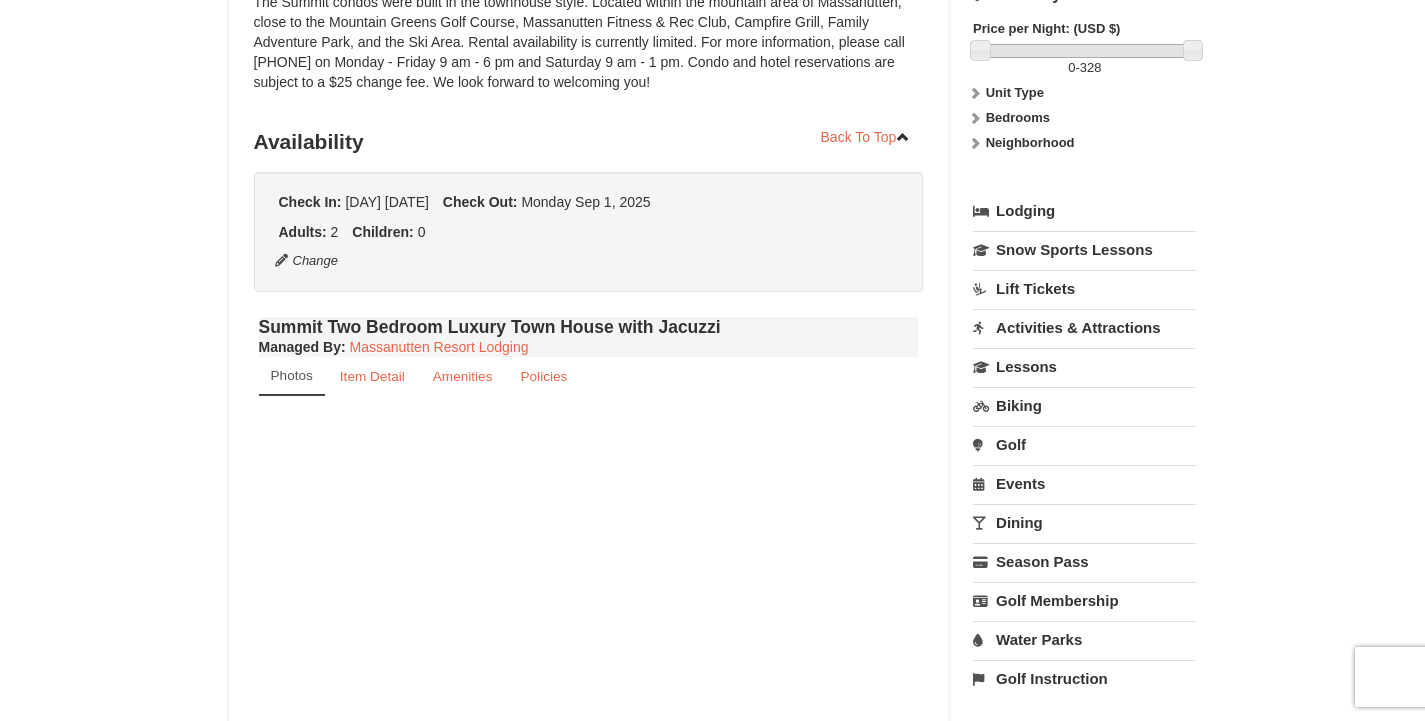 scroll, scrollTop: 301, scrollLeft: 0, axis: vertical 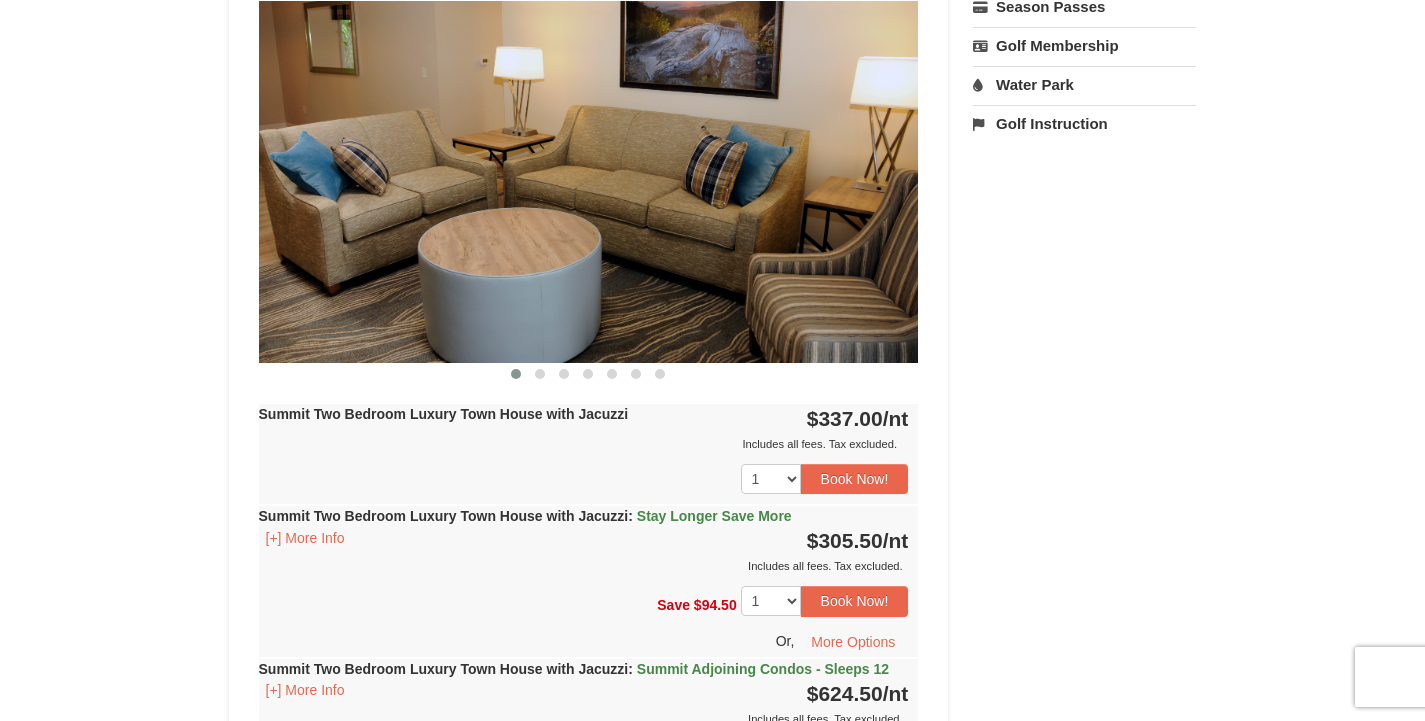 click at bounding box center [540, 374] 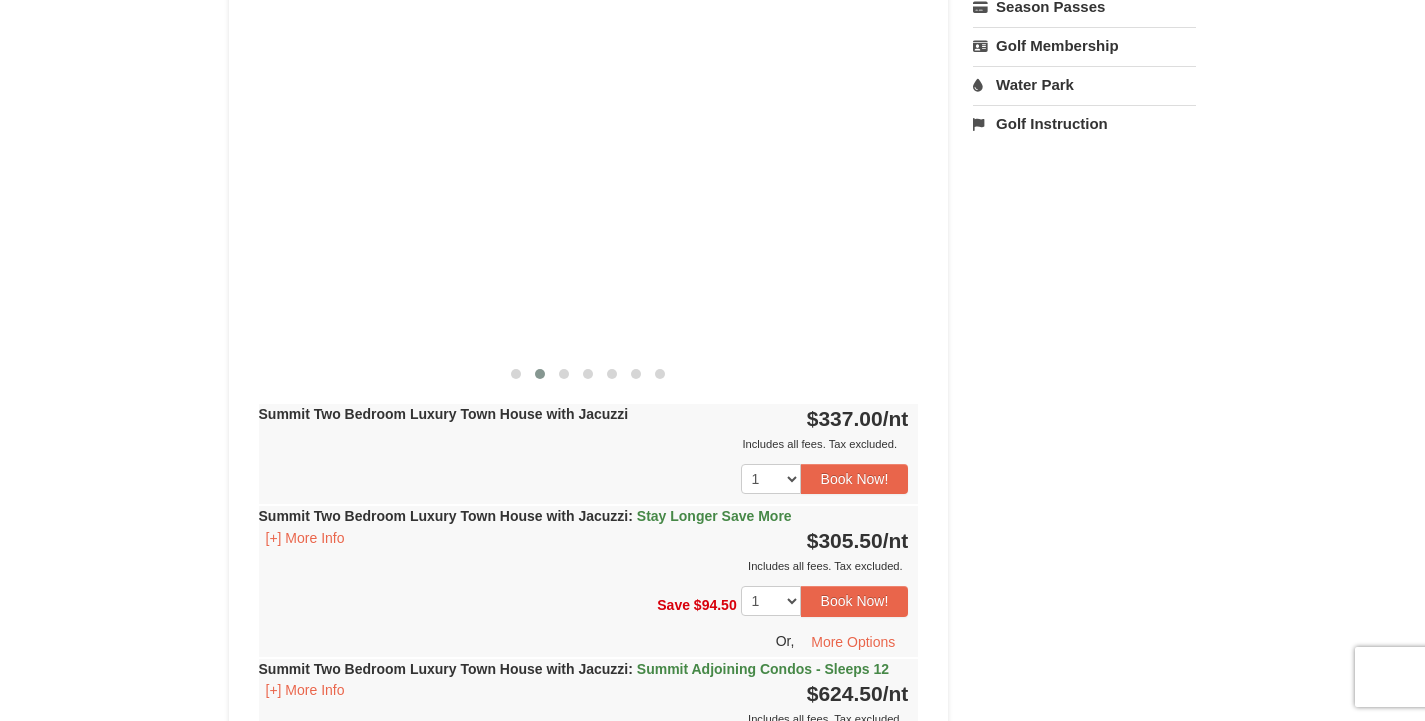 click at bounding box center [540, 374] 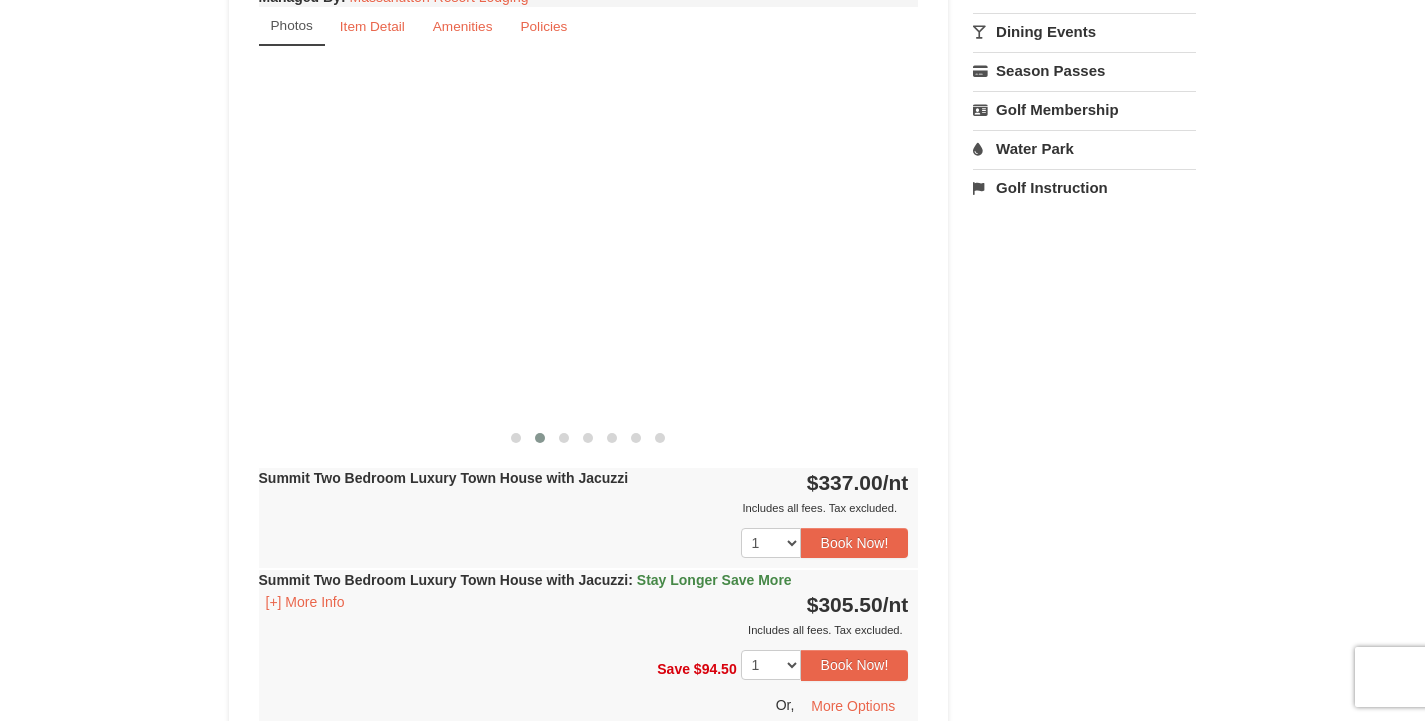 scroll, scrollTop: 753, scrollLeft: 0, axis: vertical 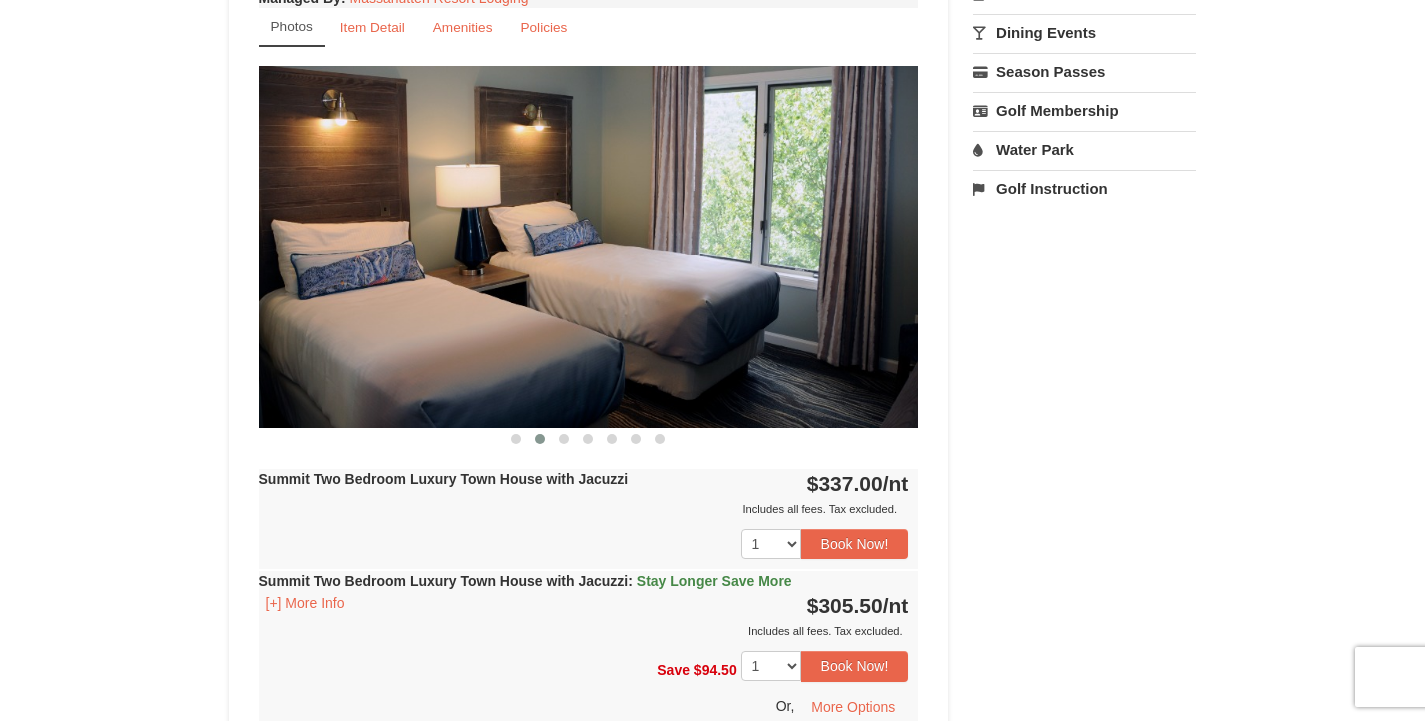 click at bounding box center (564, 439) 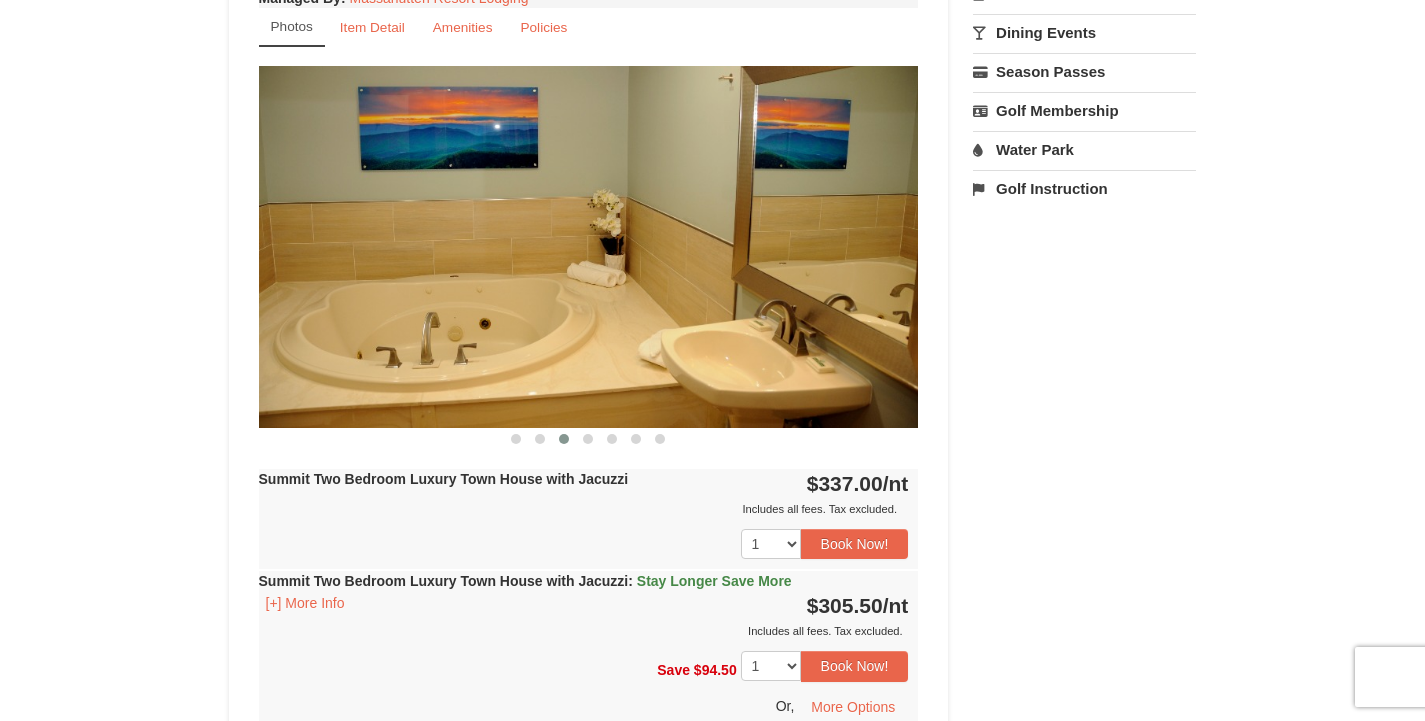 click at bounding box center (588, 439) 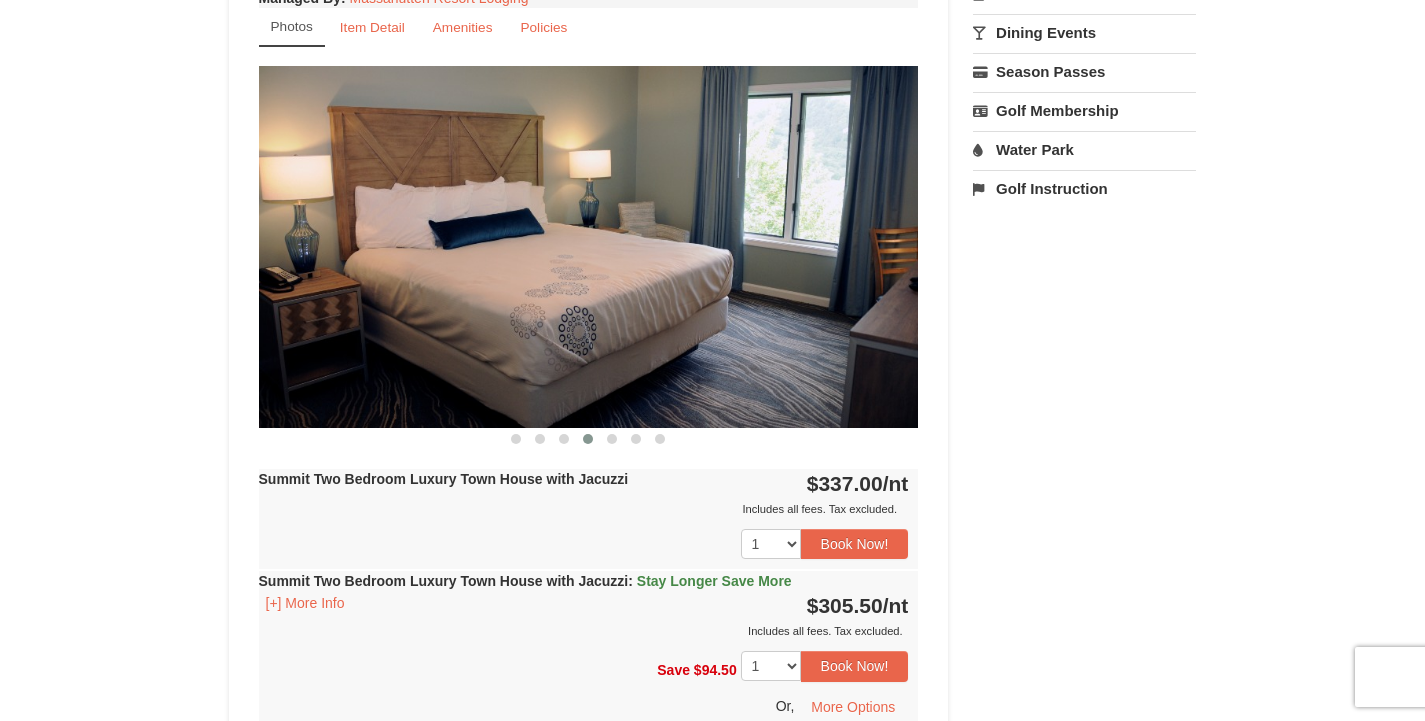 click at bounding box center [612, 439] 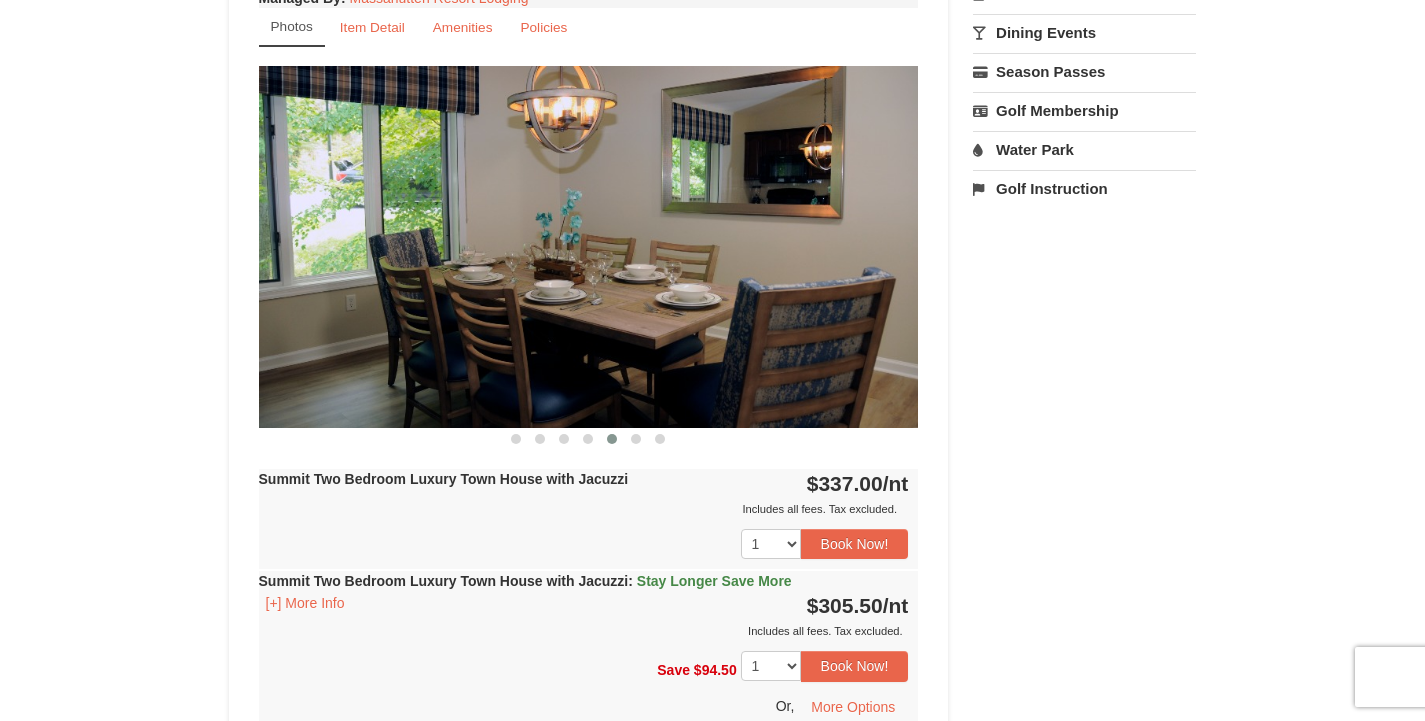 click at bounding box center (636, 439) 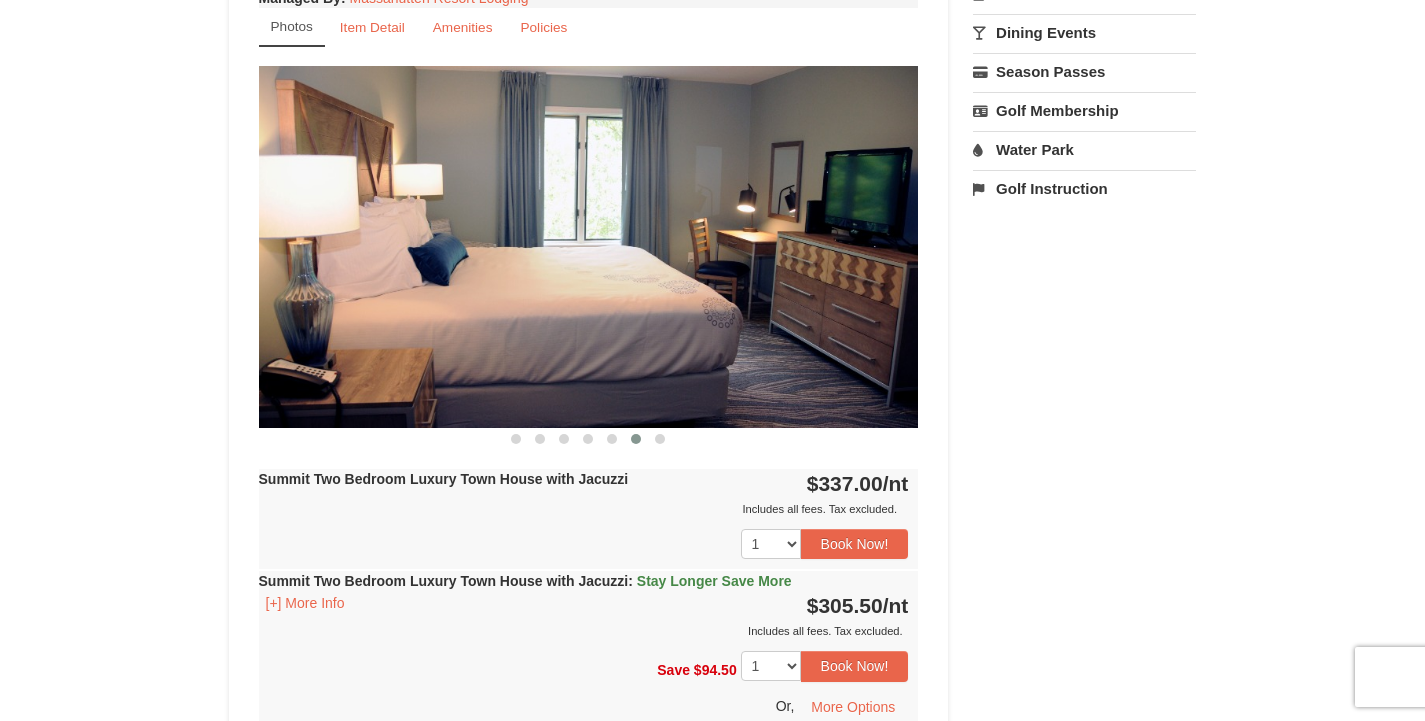 click at bounding box center (660, 439) 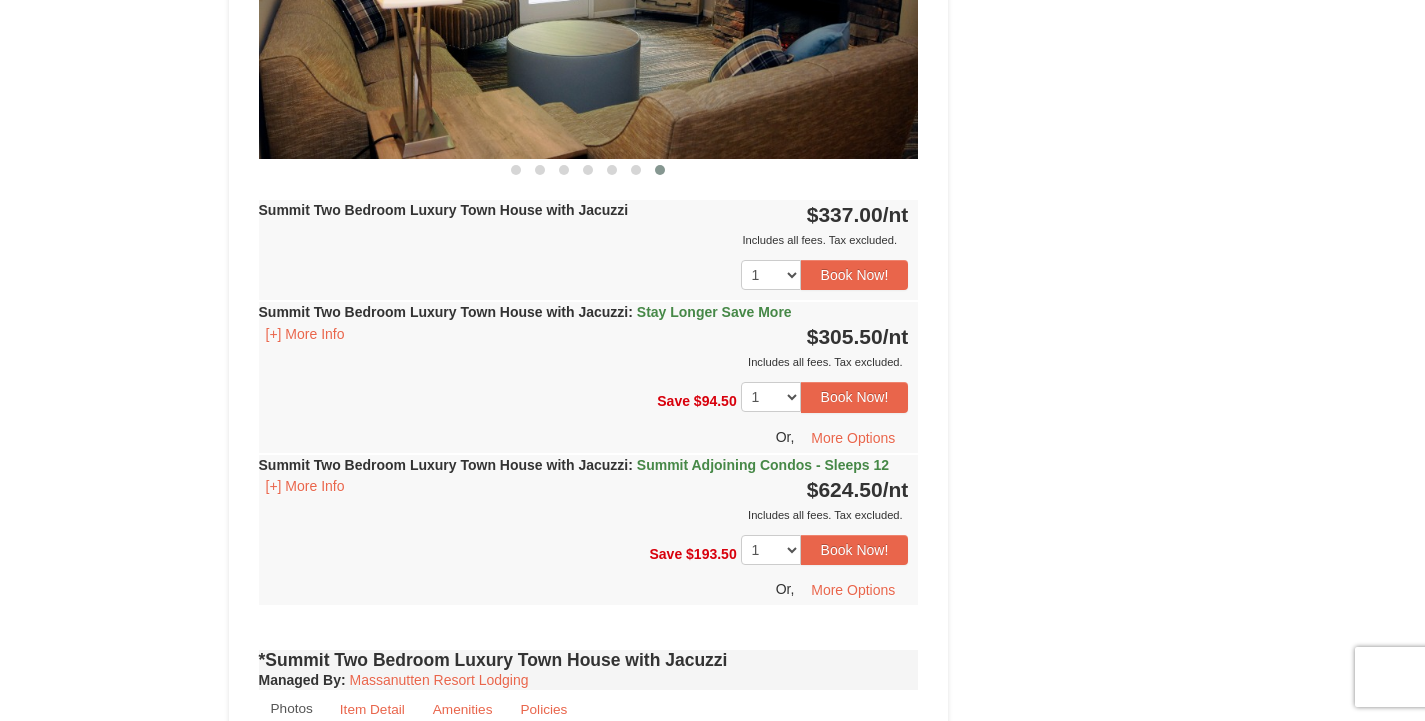 scroll, scrollTop: 1025, scrollLeft: 0, axis: vertical 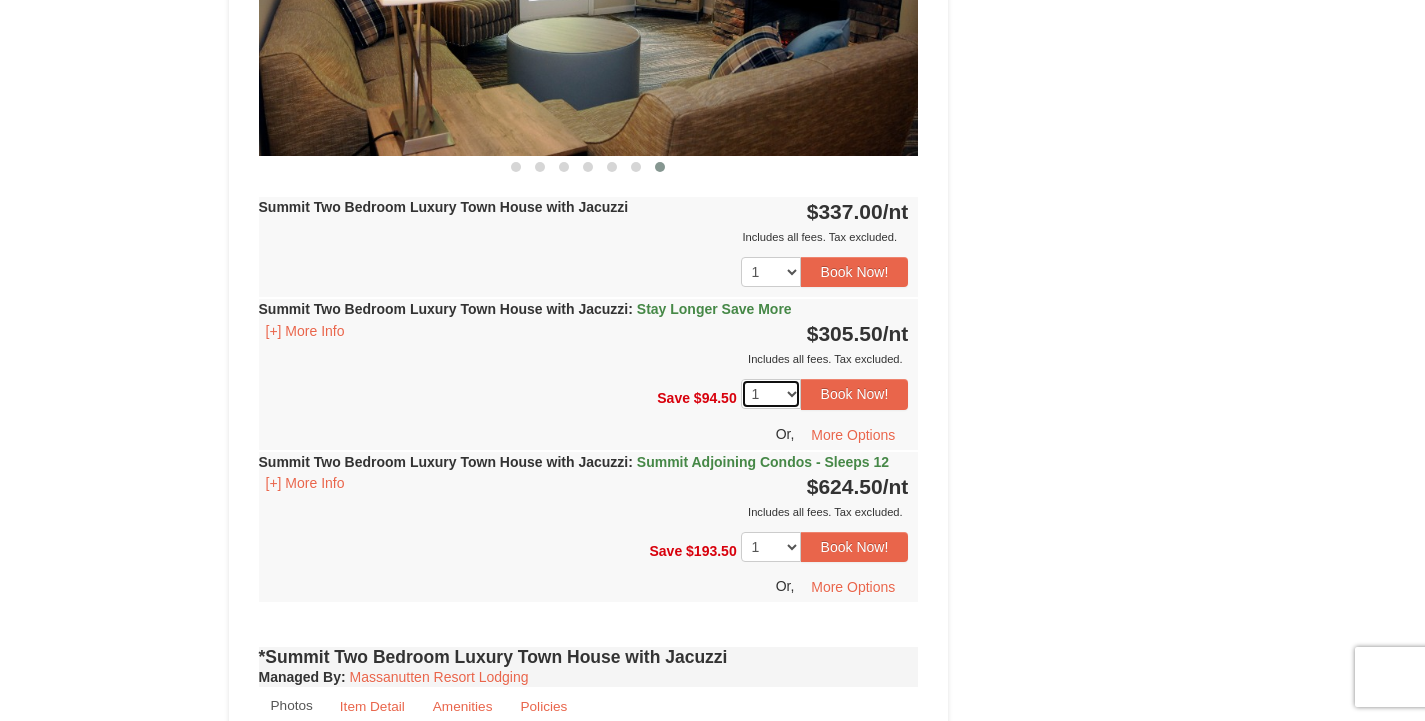click on "1
2
3
4
5
6
7
8
9
10
11
12
13
14" at bounding box center [771, 394] 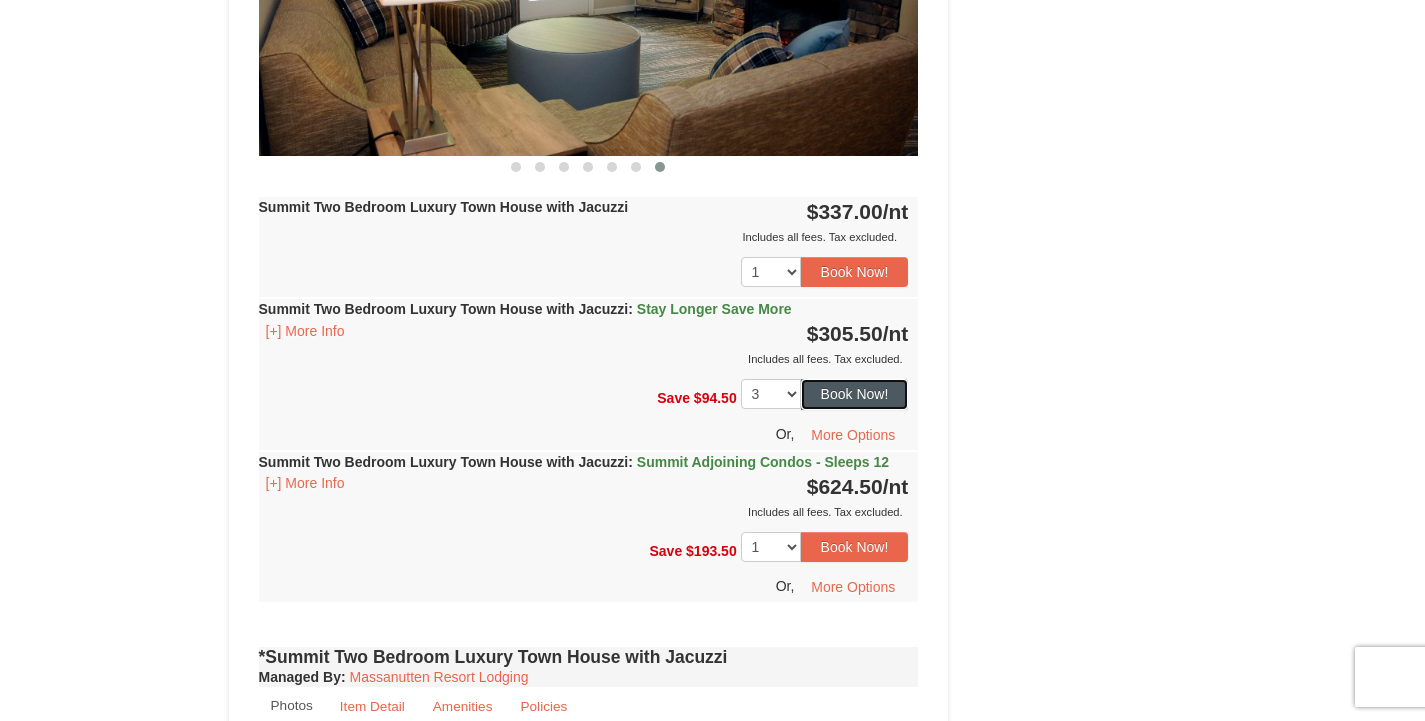 click on "Book Now!" at bounding box center (855, 394) 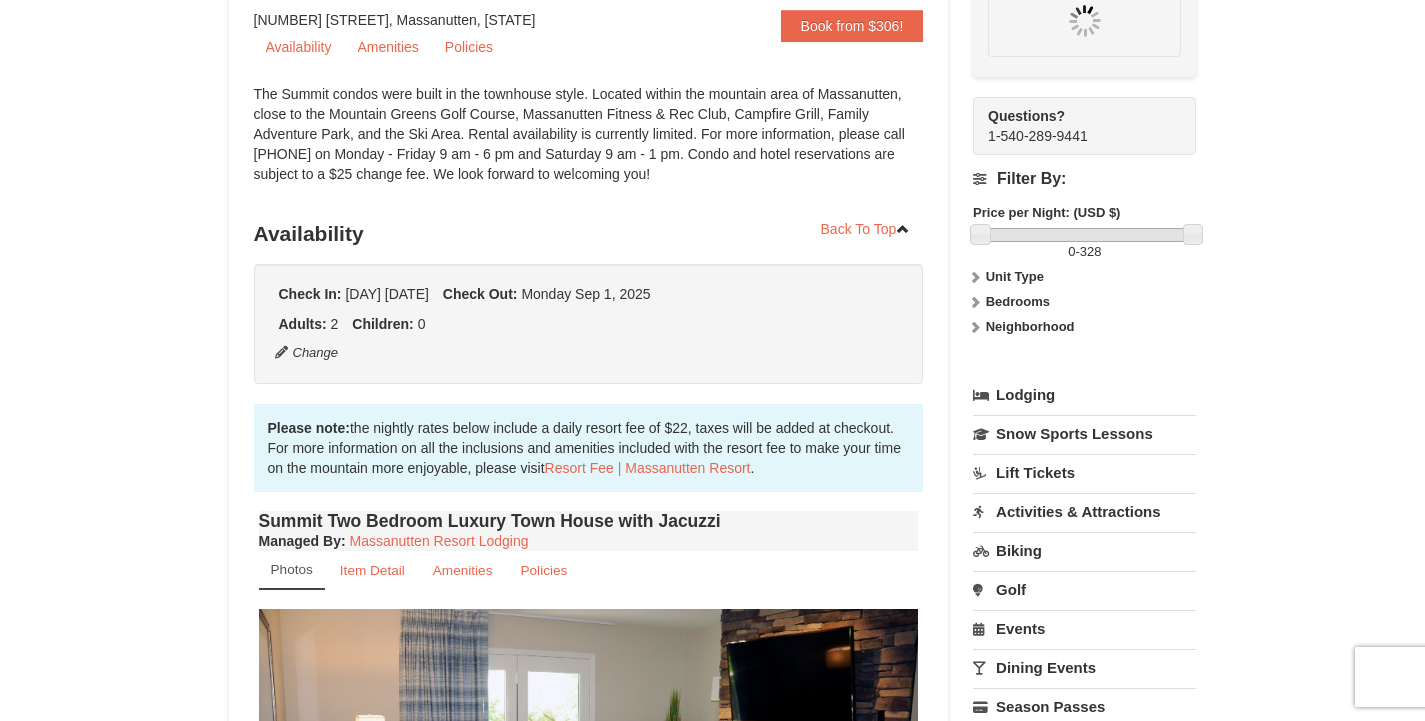 scroll, scrollTop: 195, scrollLeft: 0, axis: vertical 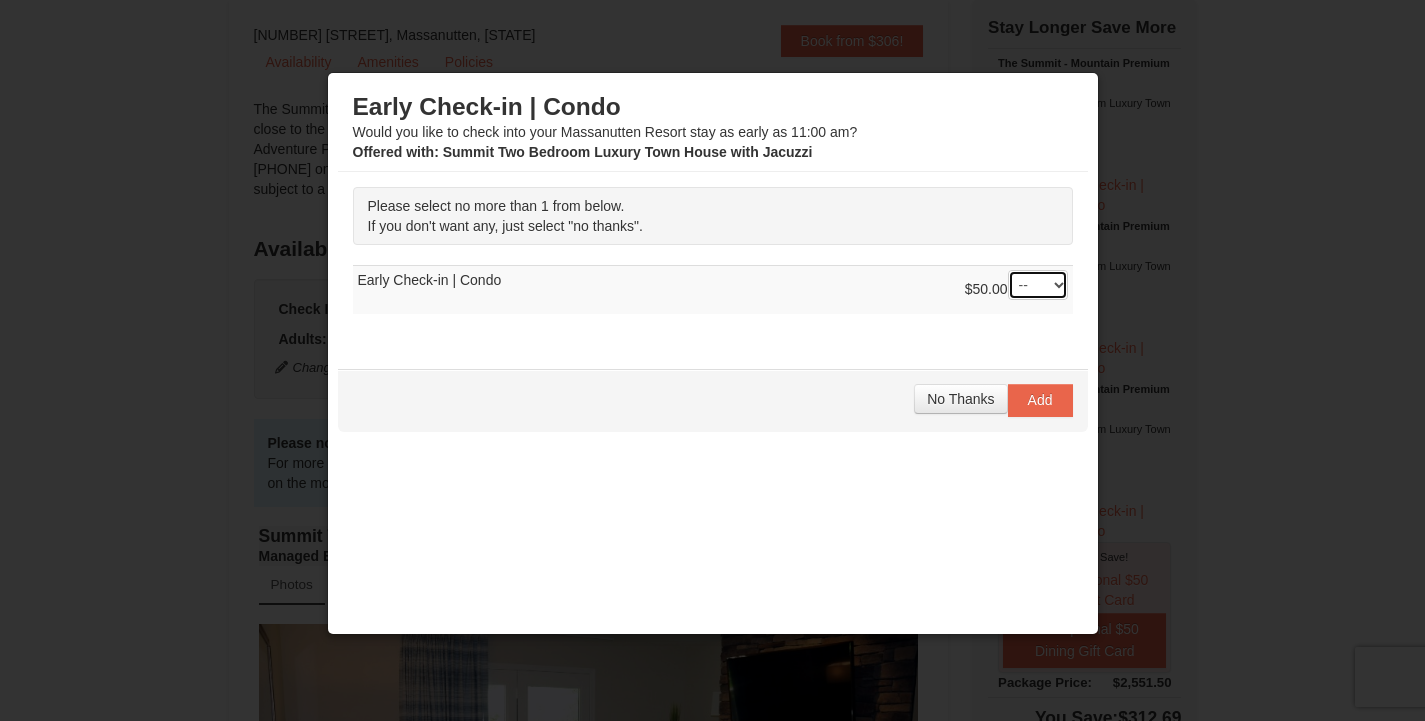 click on "--
01" at bounding box center (1038, 285) 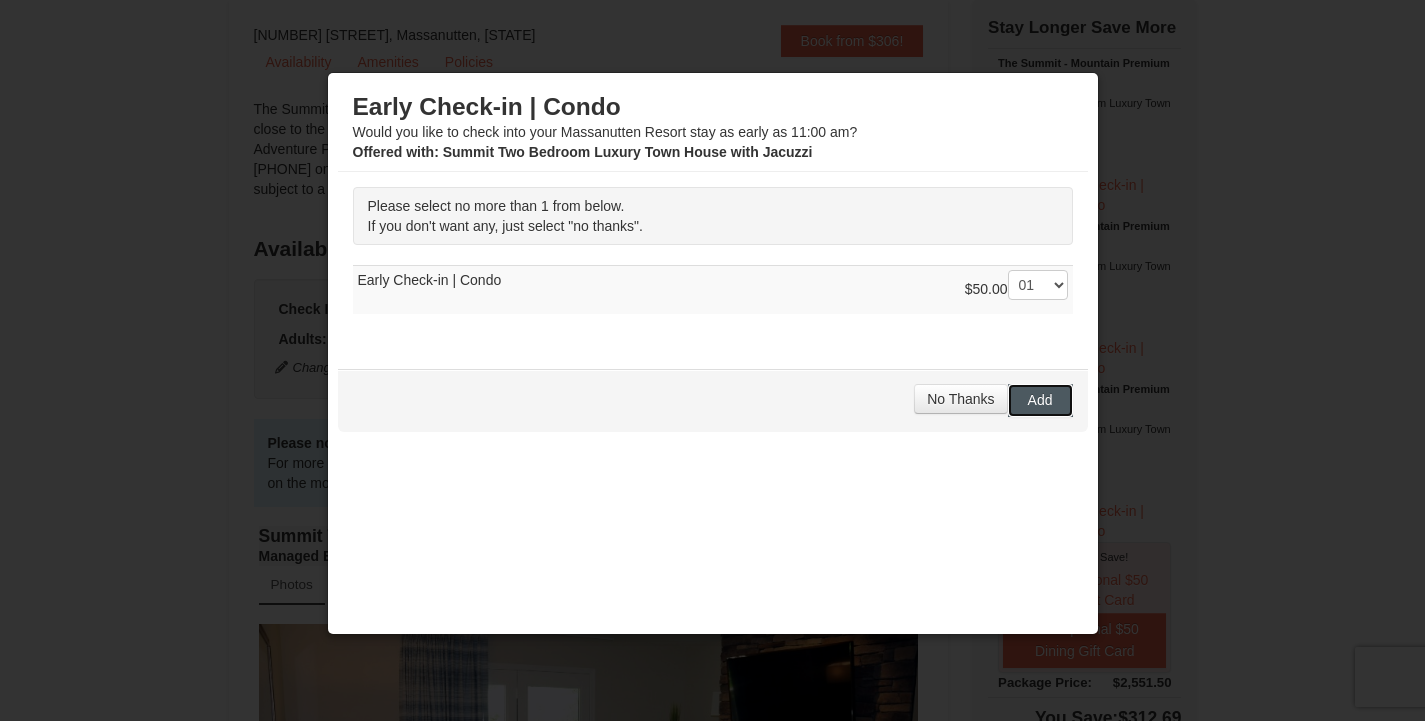 drag, startPoint x: 0, startPoint y: 0, endPoint x: 1016, endPoint y: 396, distance: 1090.4458 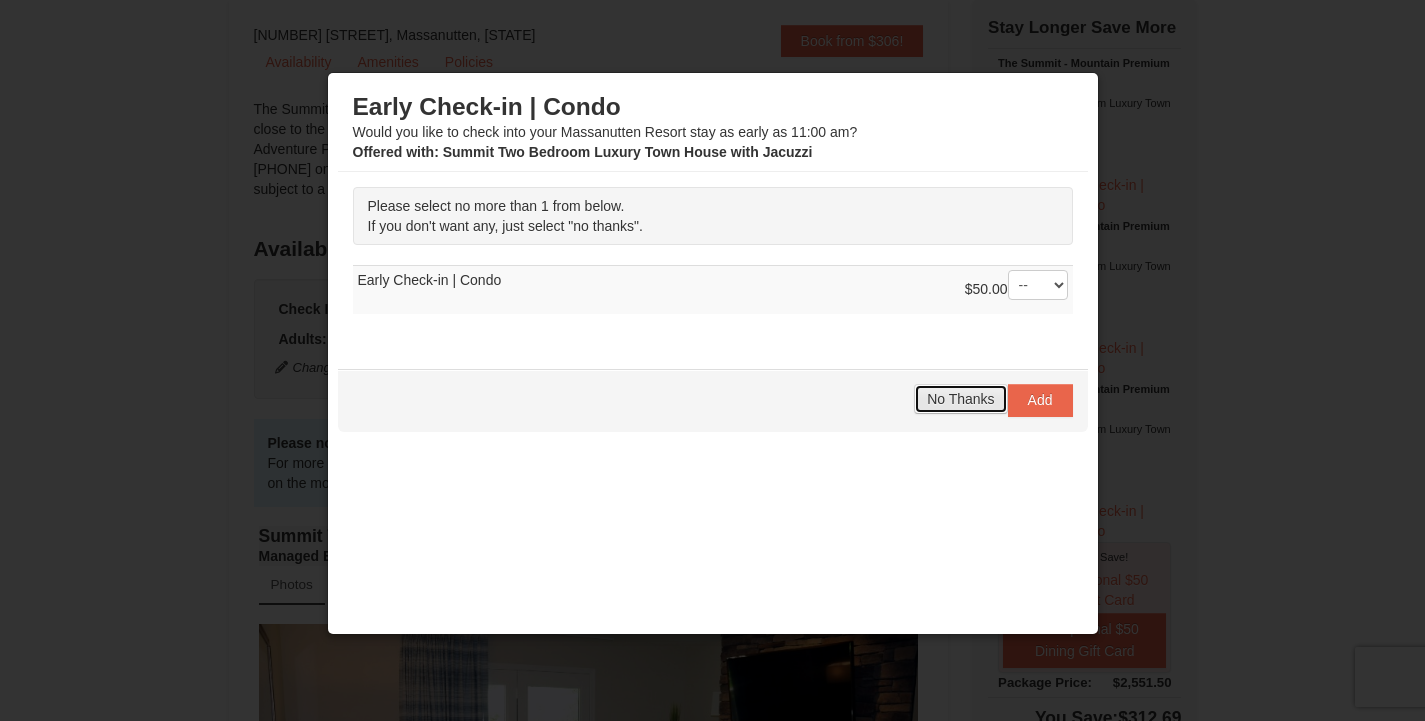 click on "No Thanks" at bounding box center [960, 399] 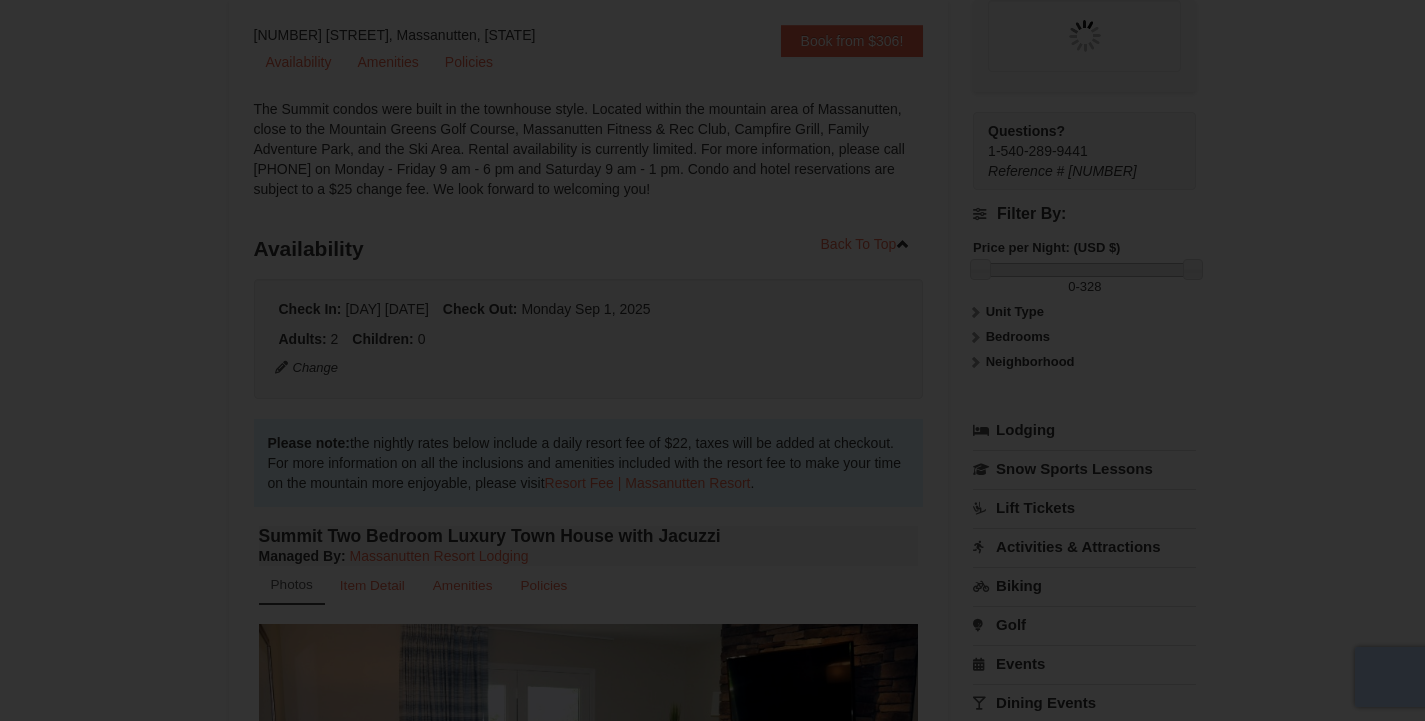 click on "Early Check-in | Condo Would you like to check into your Massanutten Resort stay as early as 11:00 am? Offered with : Summit Two Bedroom Luxury Town House with Jacuzzi
No Thanks Add" at bounding box center (713, 119) 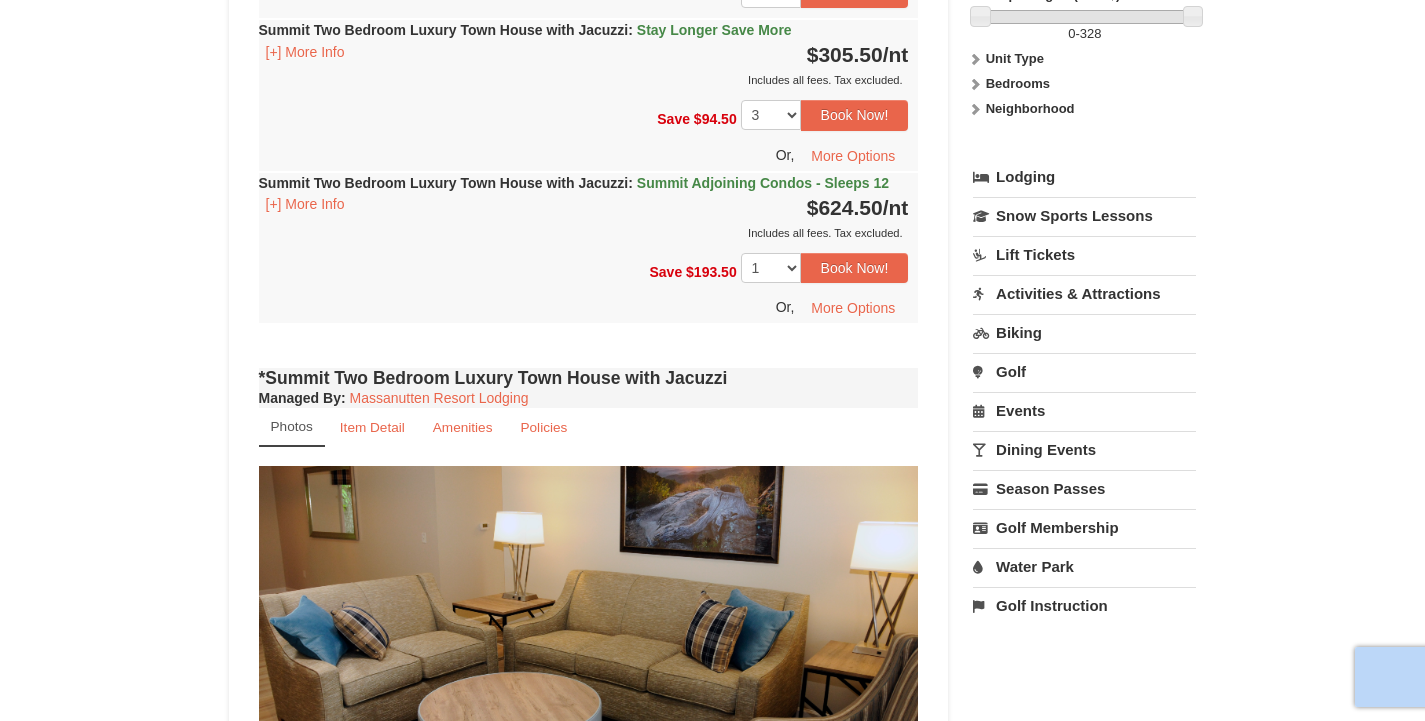 scroll, scrollTop: 1275, scrollLeft: 0, axis: vertical 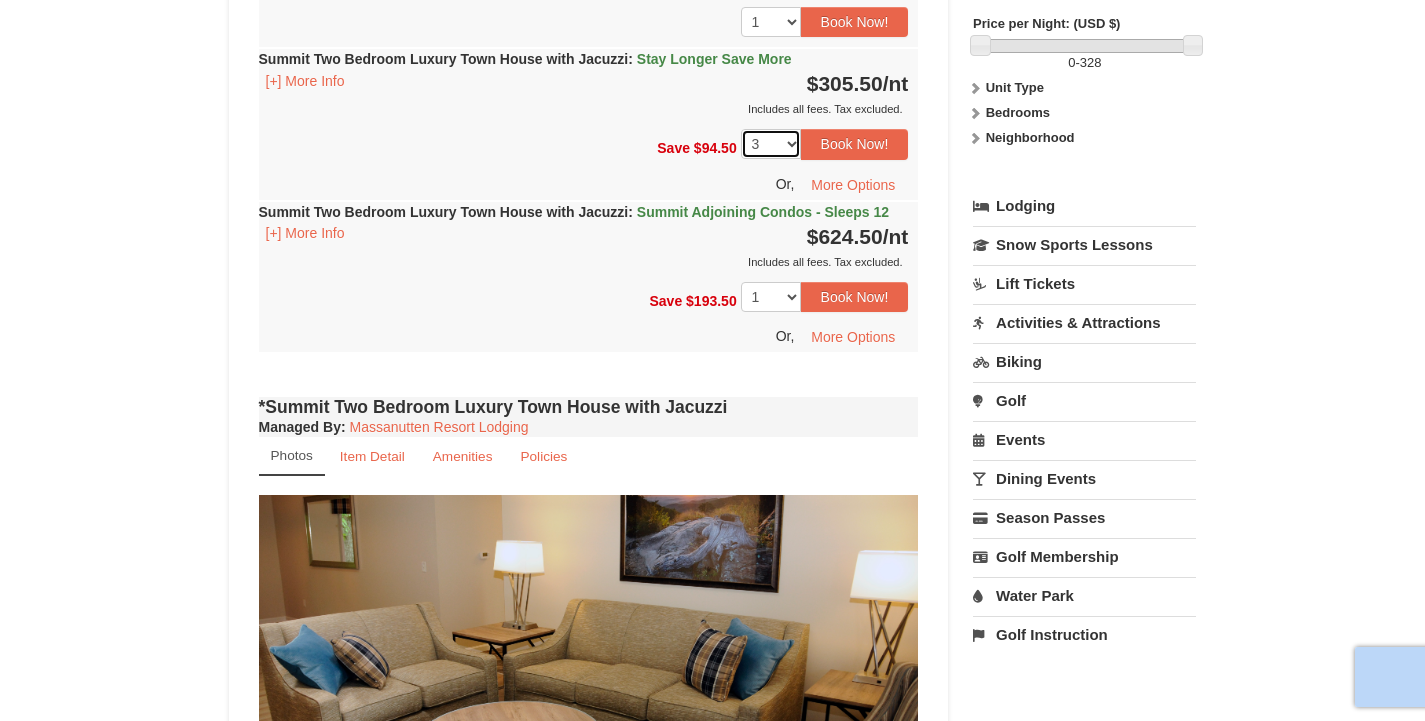click on "1
2
3
4
5
6
7
8
9
10
11
12
13
14" at bounding box center (771, 144) 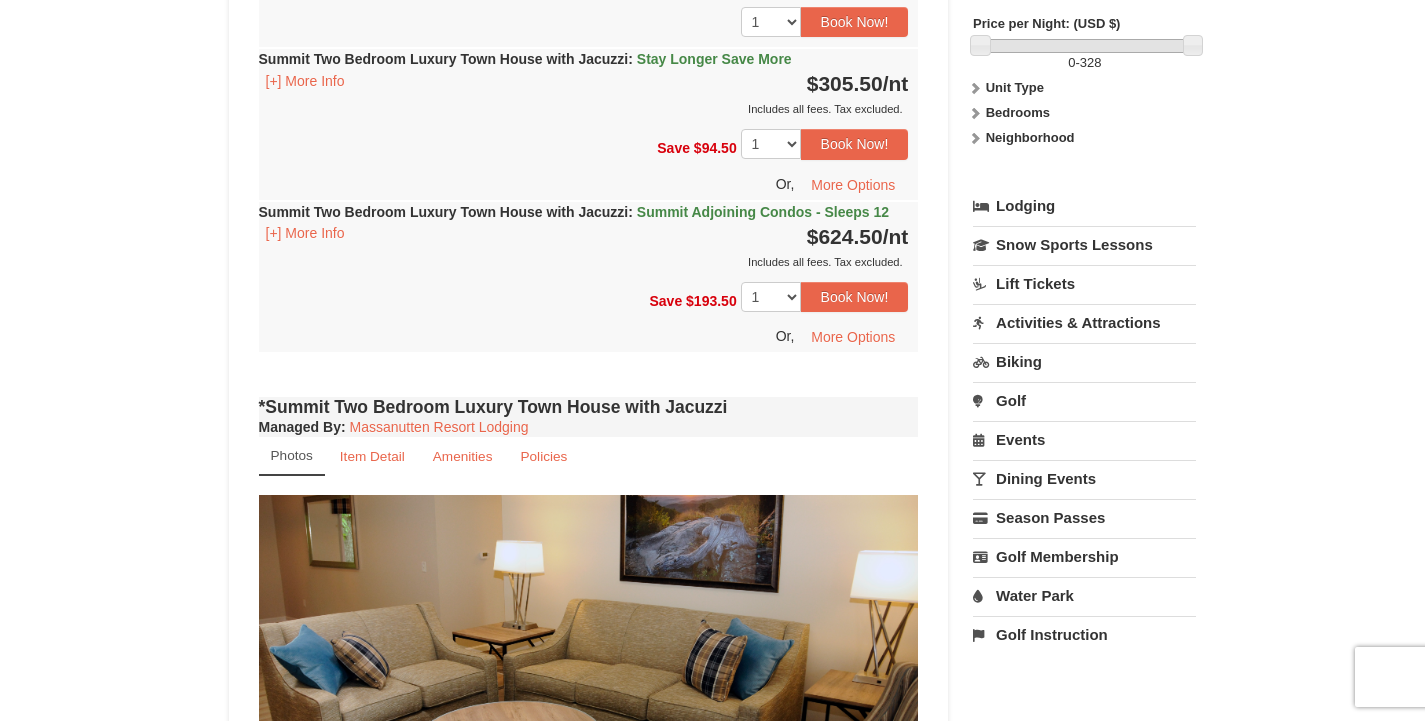 click on "Book from $306!
1822 Resort Drive,
Massanutten,
VA
Availability
Amenities
Policies
‹ ›
Back To Top
Availability 2 0" at bounding box center [589, 2233] 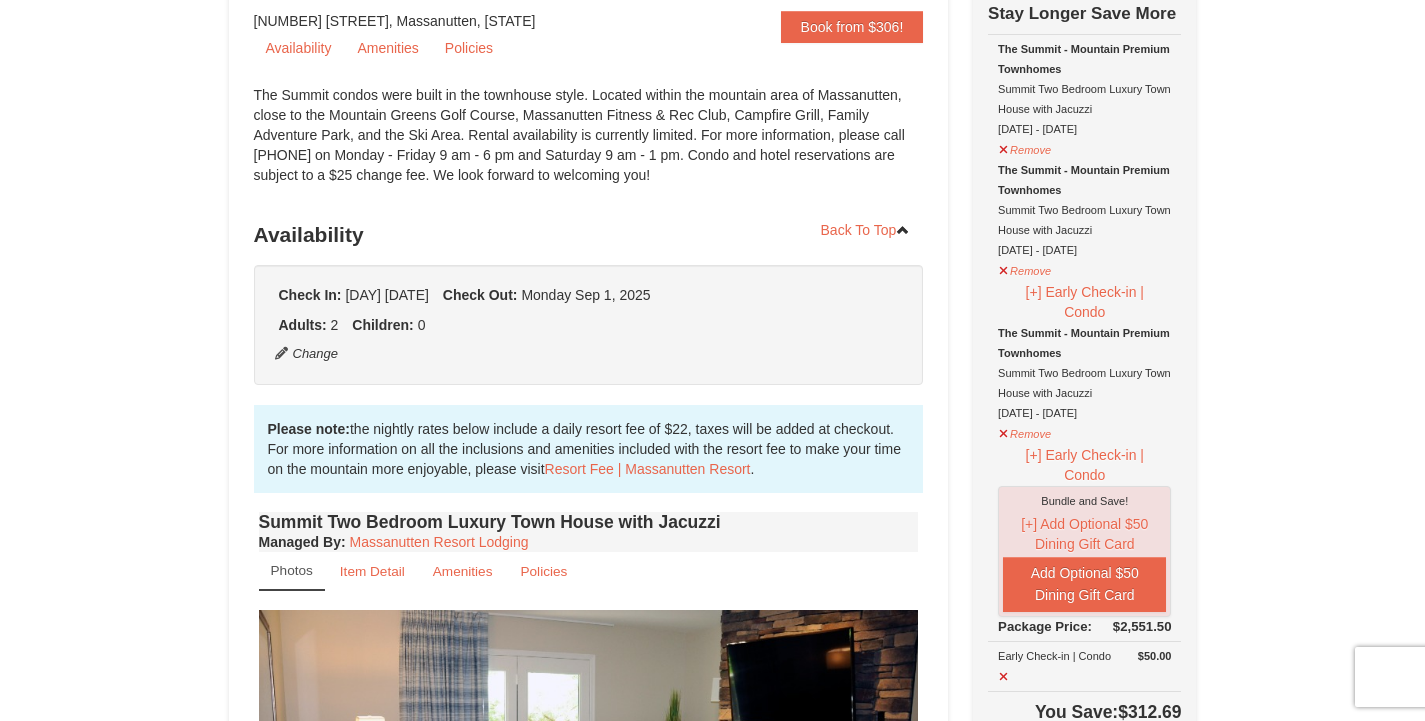 scroll, scrollTop: 205, scrollLeft: 0, axis: vertical 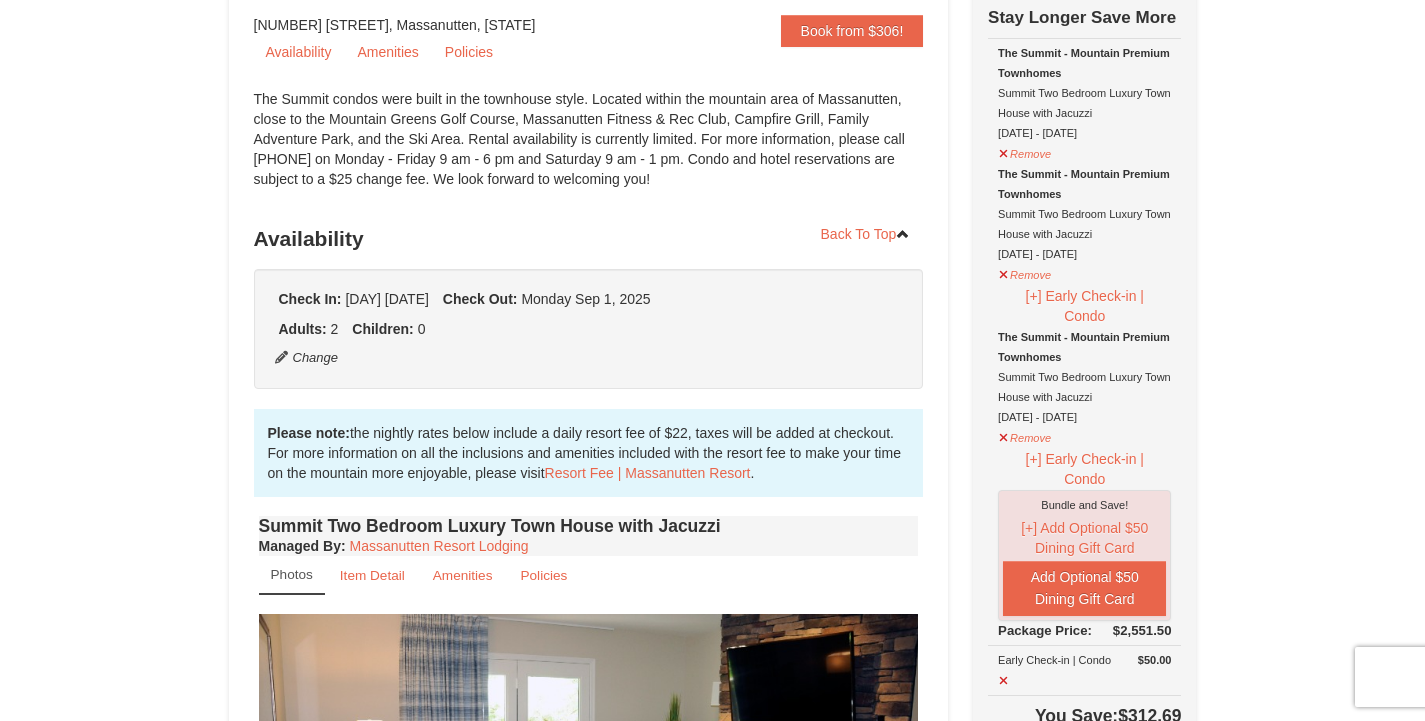 click on "The Summit - Mountain Premium Townhomes
Summit Two Bedroom Luxury Town House with Jacuzzi
08/29/2025 - 09/01/2025" at bounding box center [1084, 93] 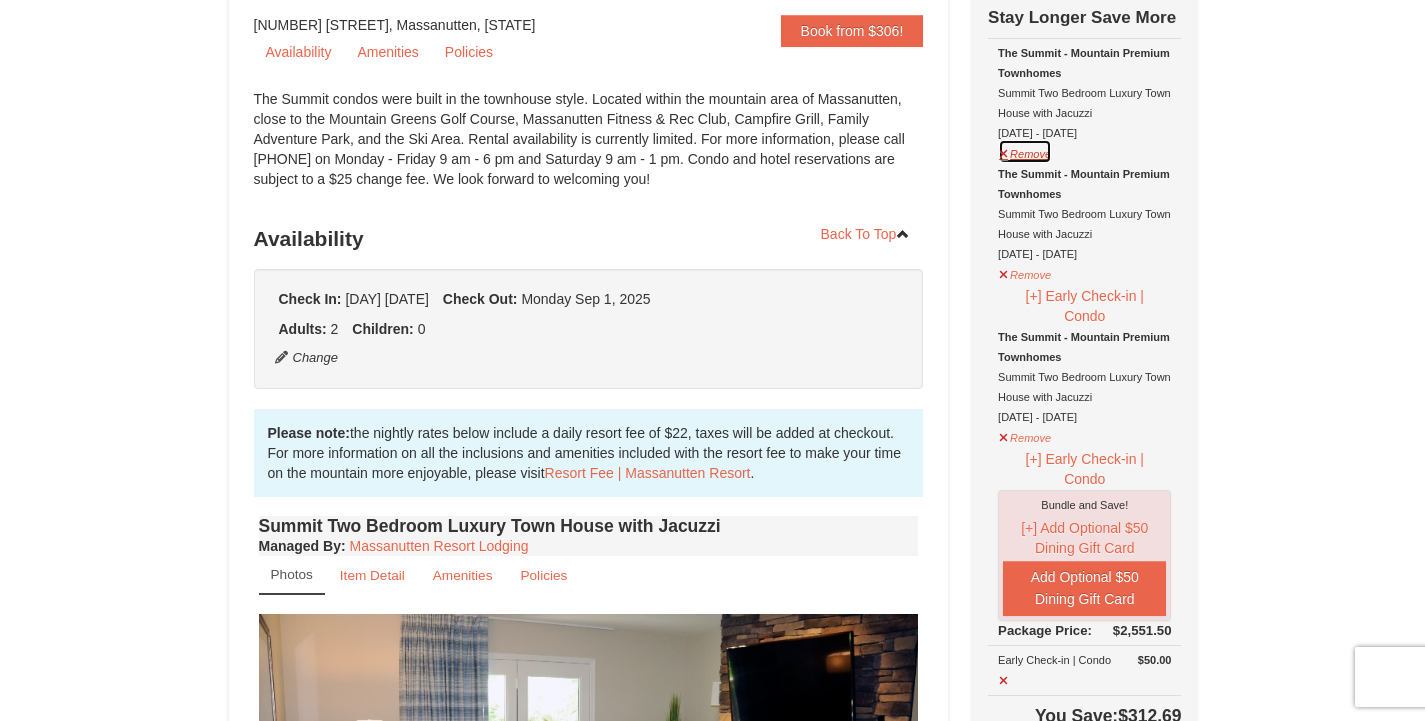 click on "Remove" at bounding box center [1025, 151] 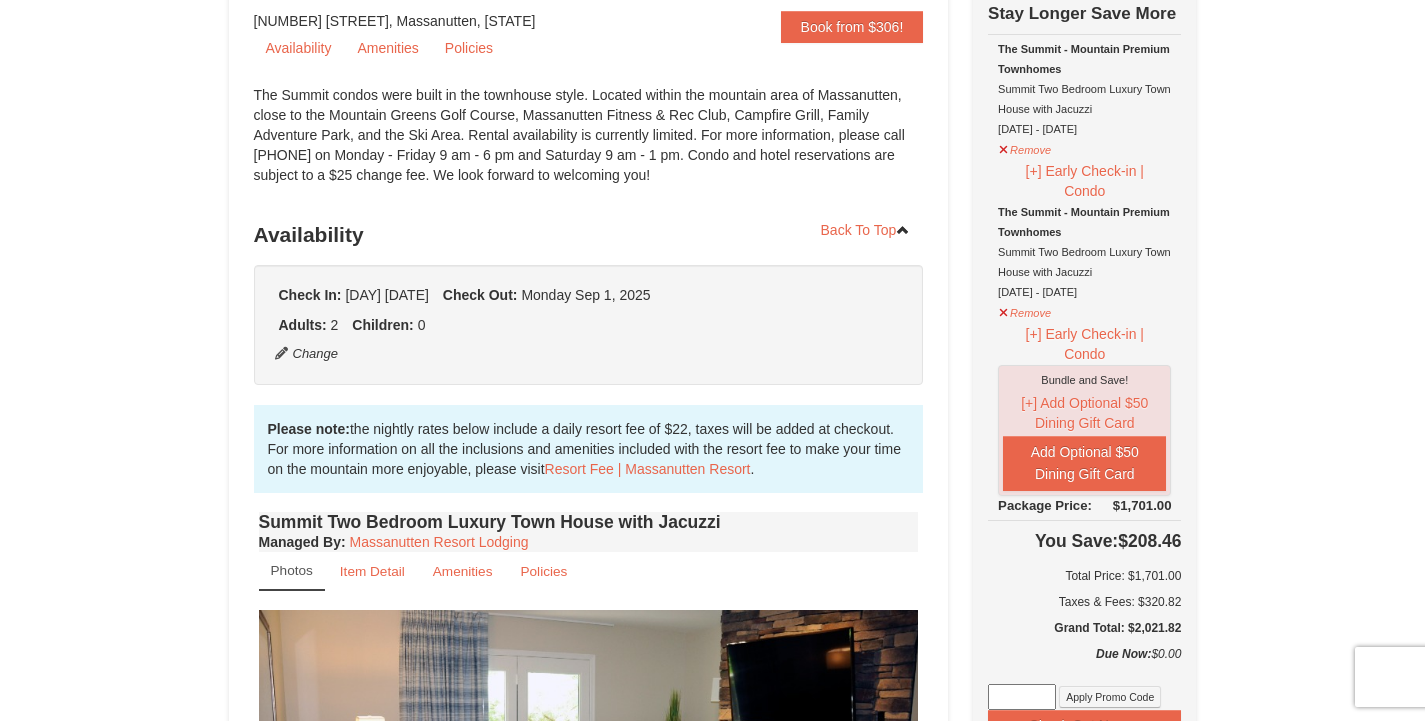 scroll, scrollTop: 208, scrollLeft: 0, axis: vertical 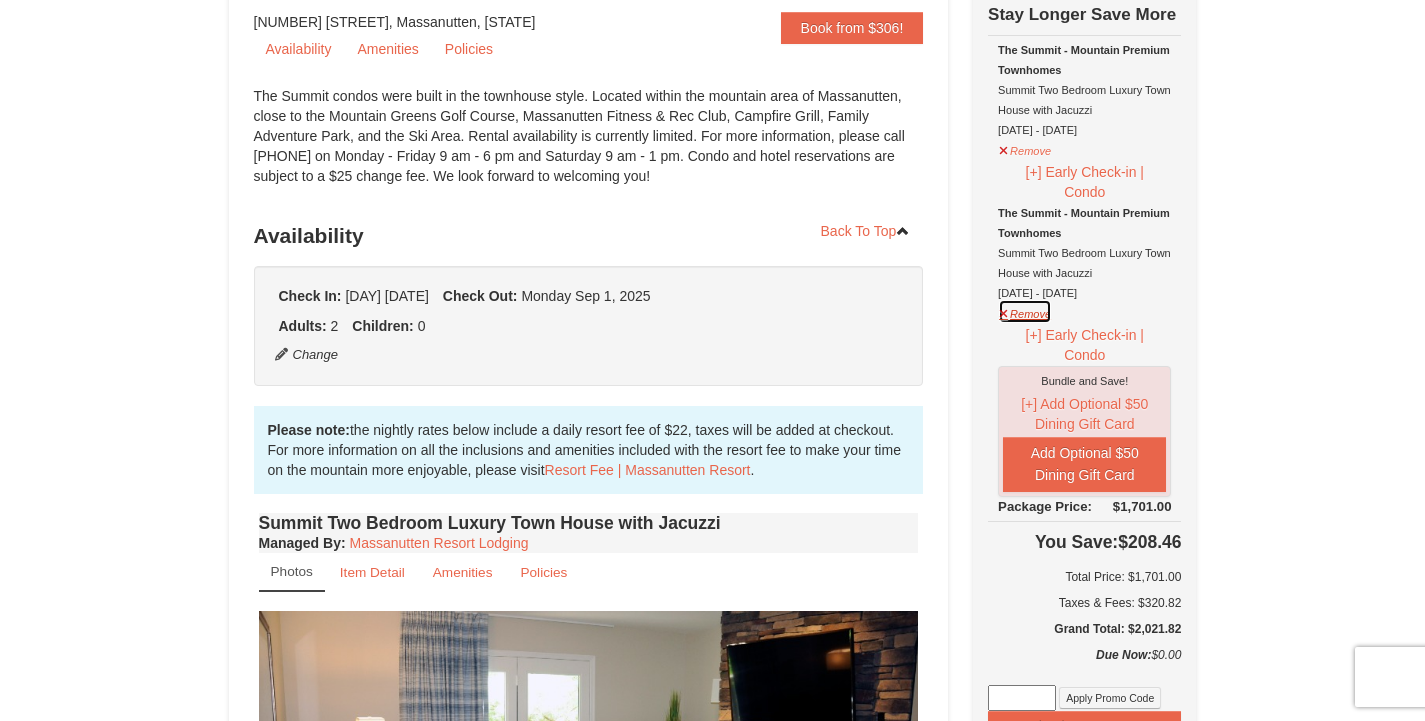 click on "Remove" at bounding box center (1025, 311) 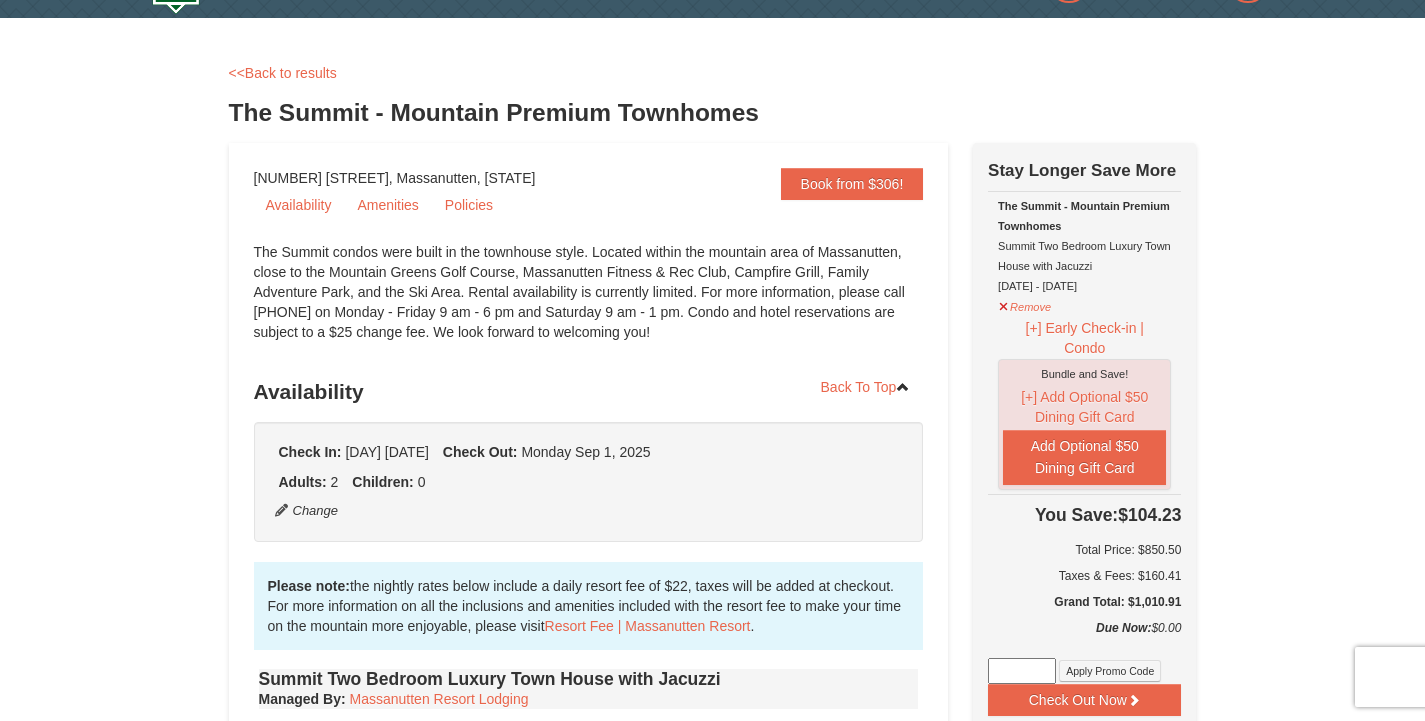 scroll, scrollTop: 0, scrollLeft: 0, axis: both 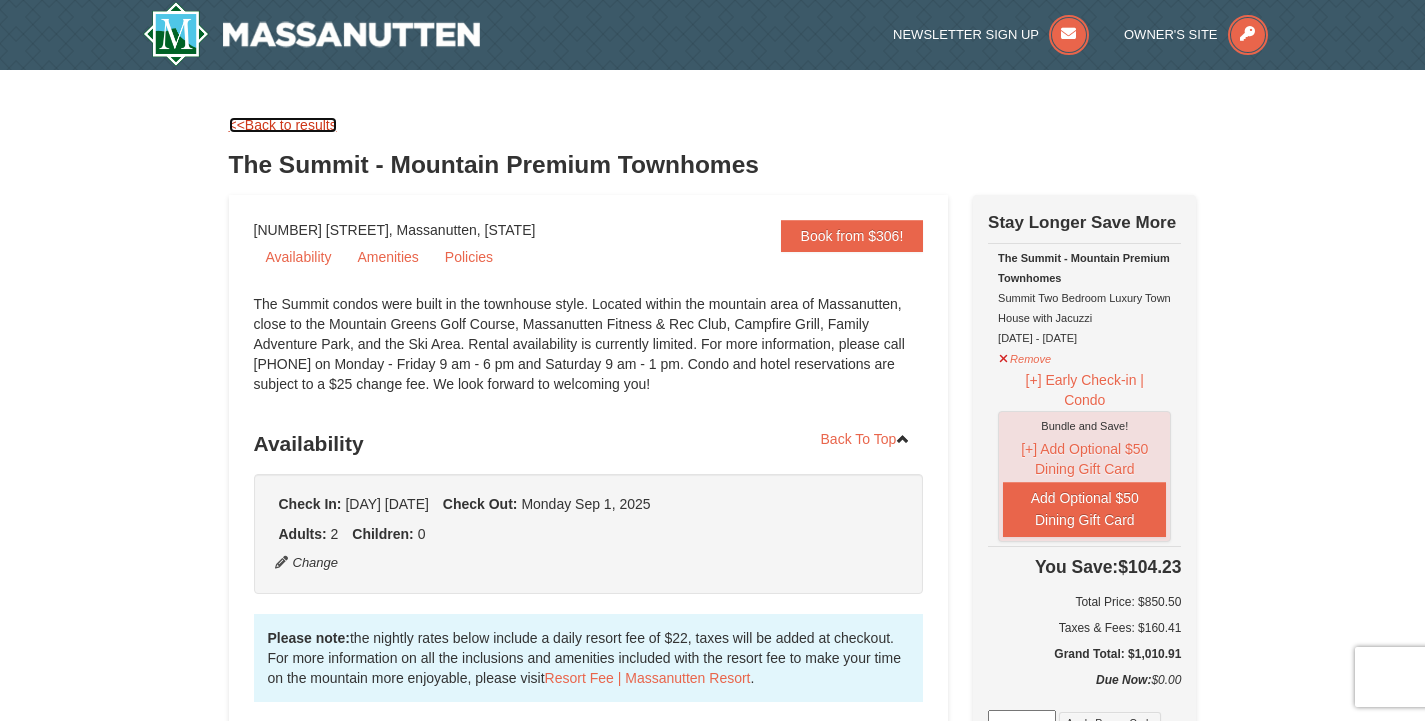 click on "<<Back to results" at bounding box center [283, 125] 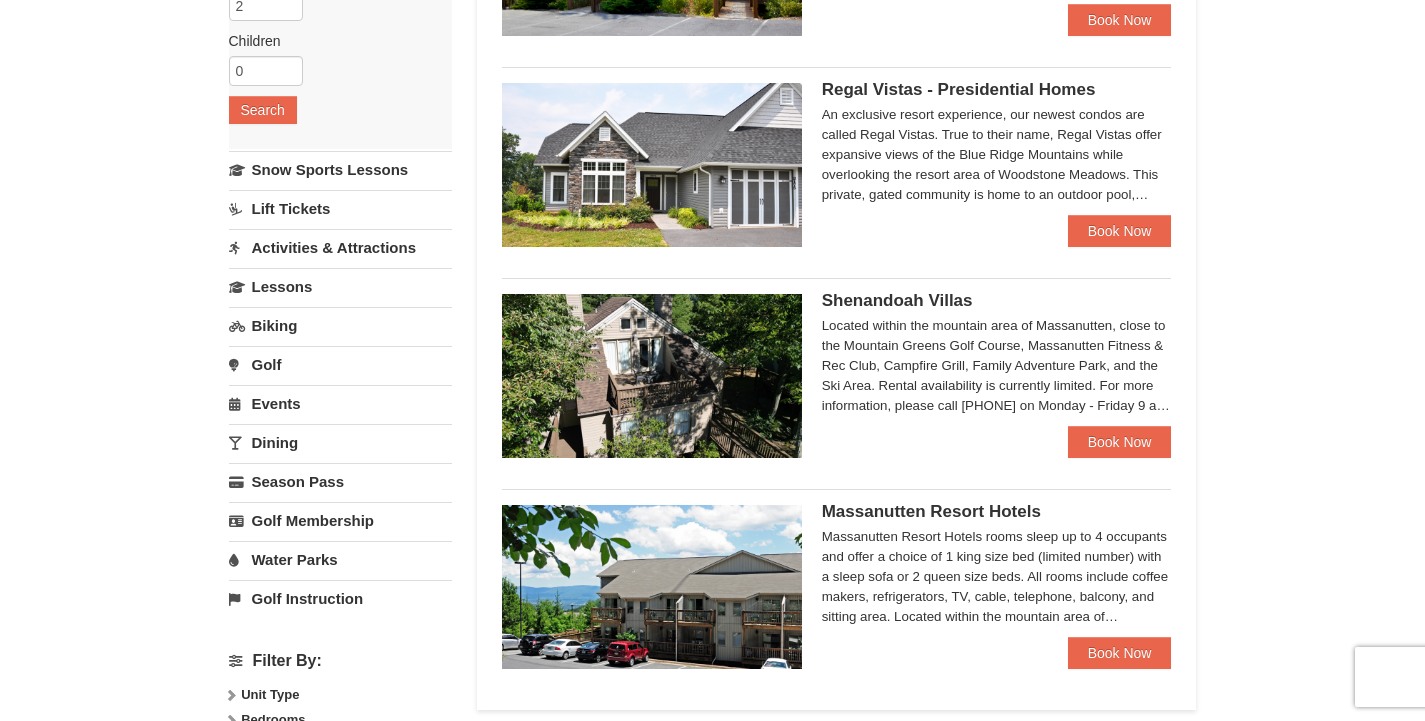 scroll, scrollTop: 0, scrollLeft: 0, axis: both 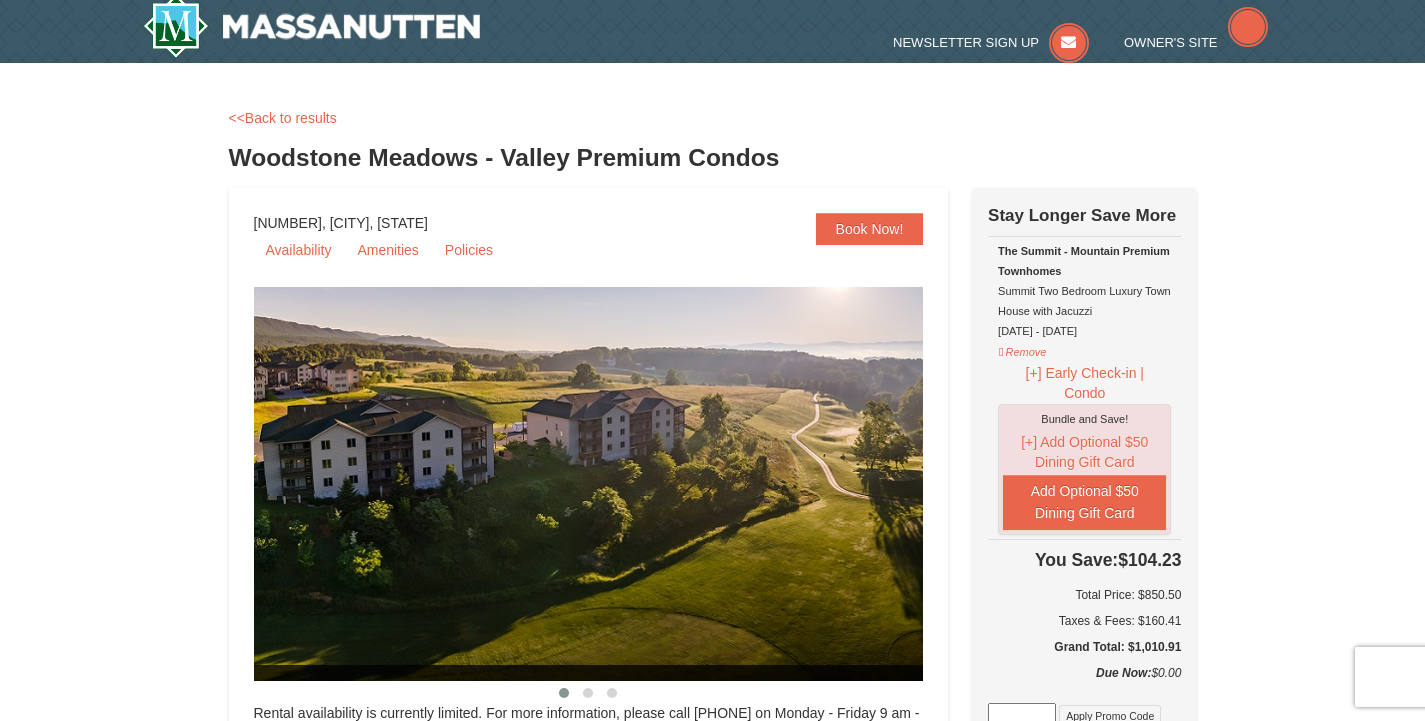 select on "8" 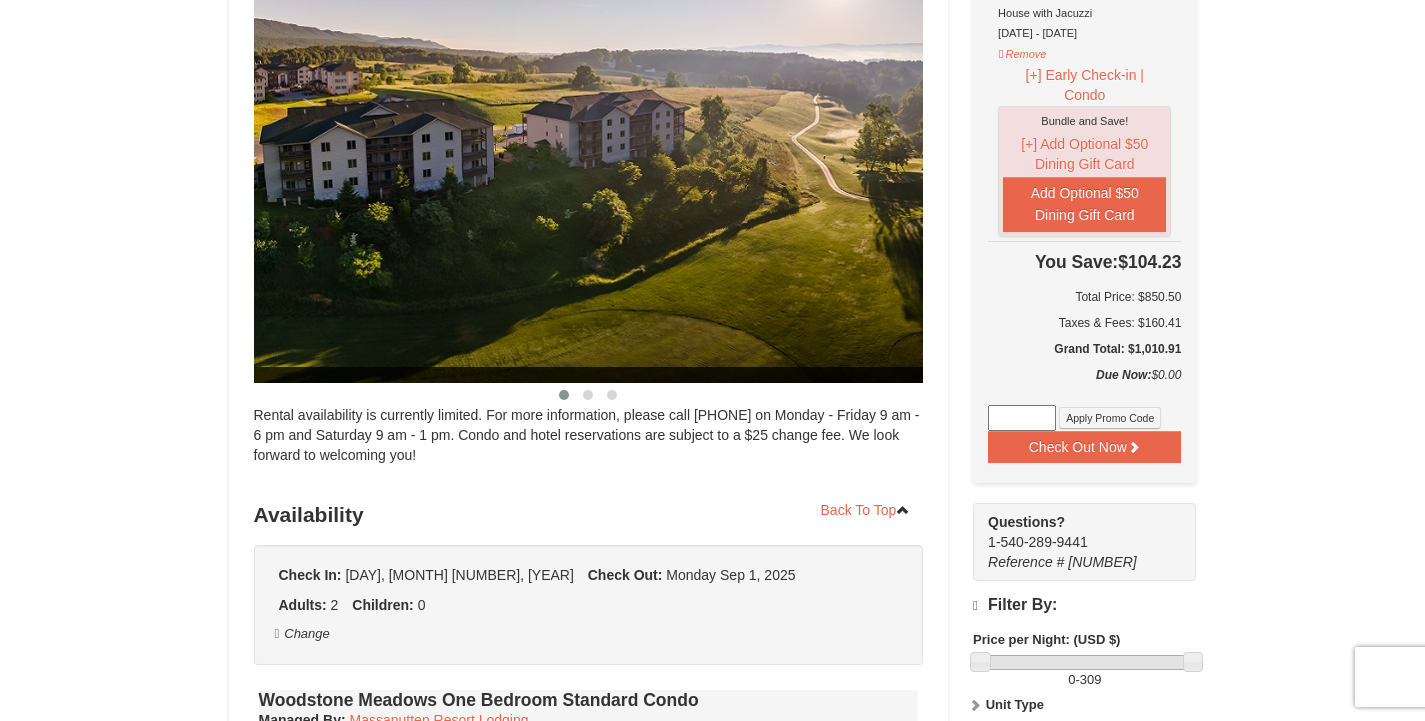 scroll, scrollTop: 0, scrollLeft: 0, axis: both 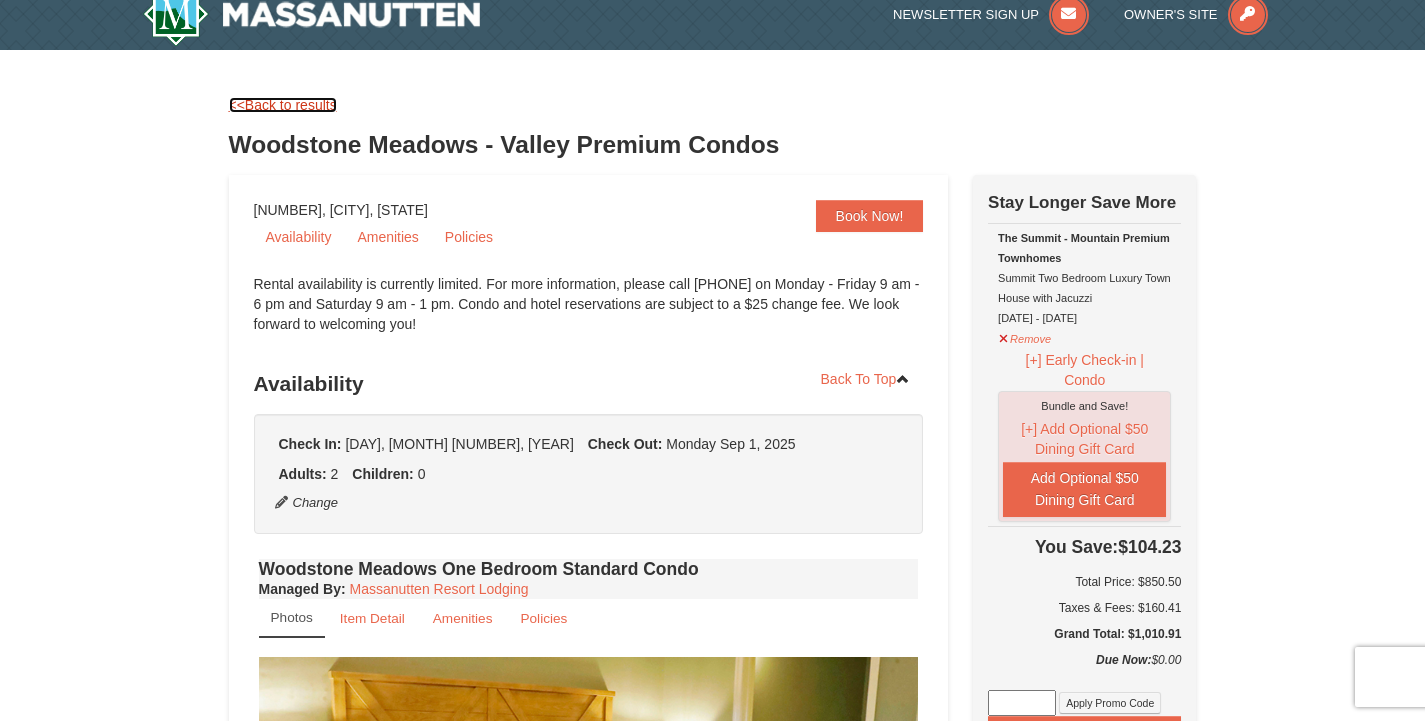 click on "<<Back to results" at bounding box center [283, 105] 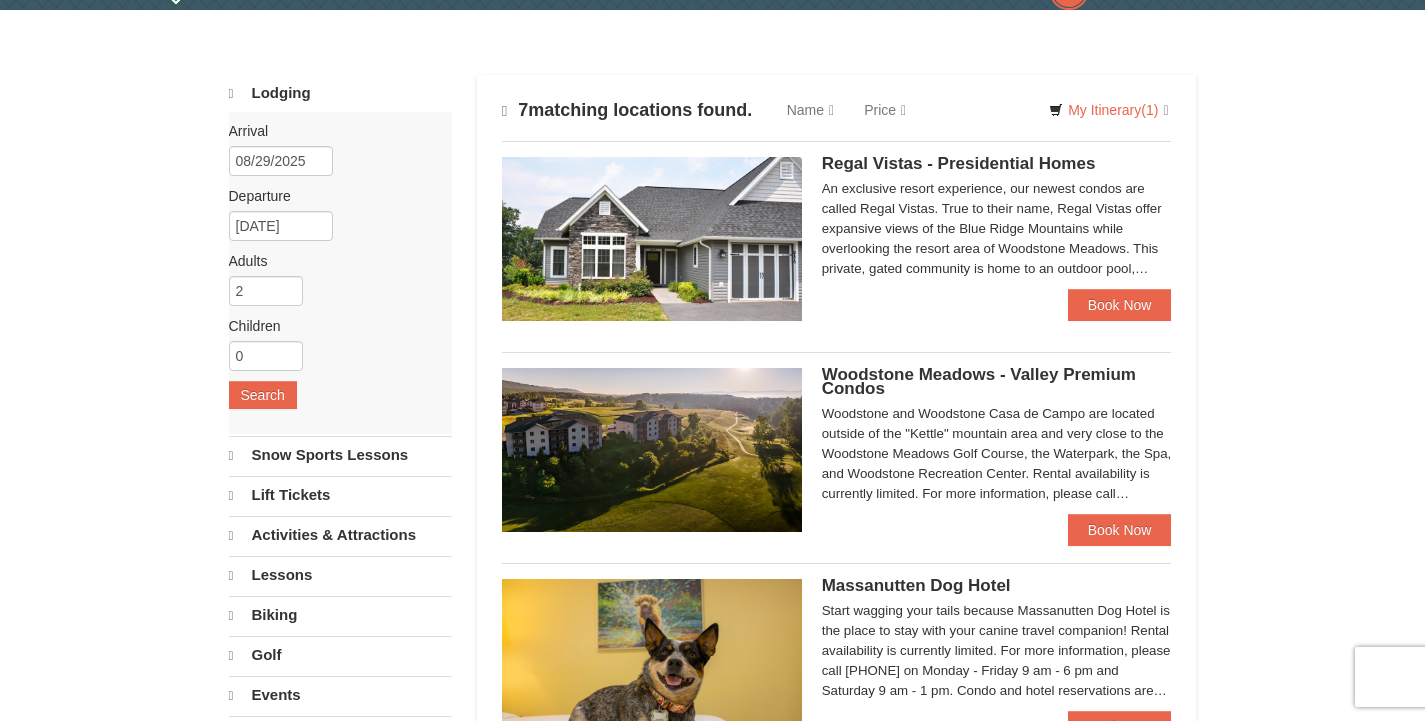 select on "8" 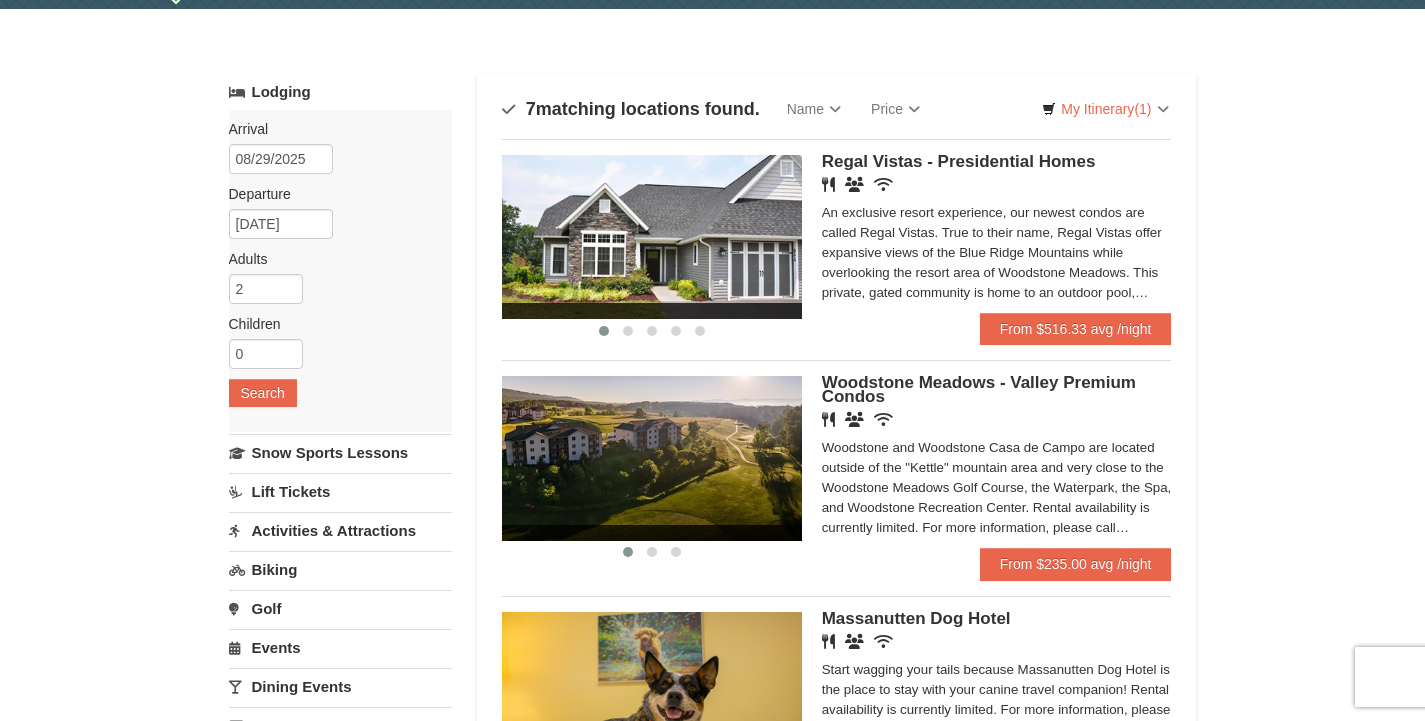 scroll, scrollTop: 61, scrollLeft: 0, axis: vertical 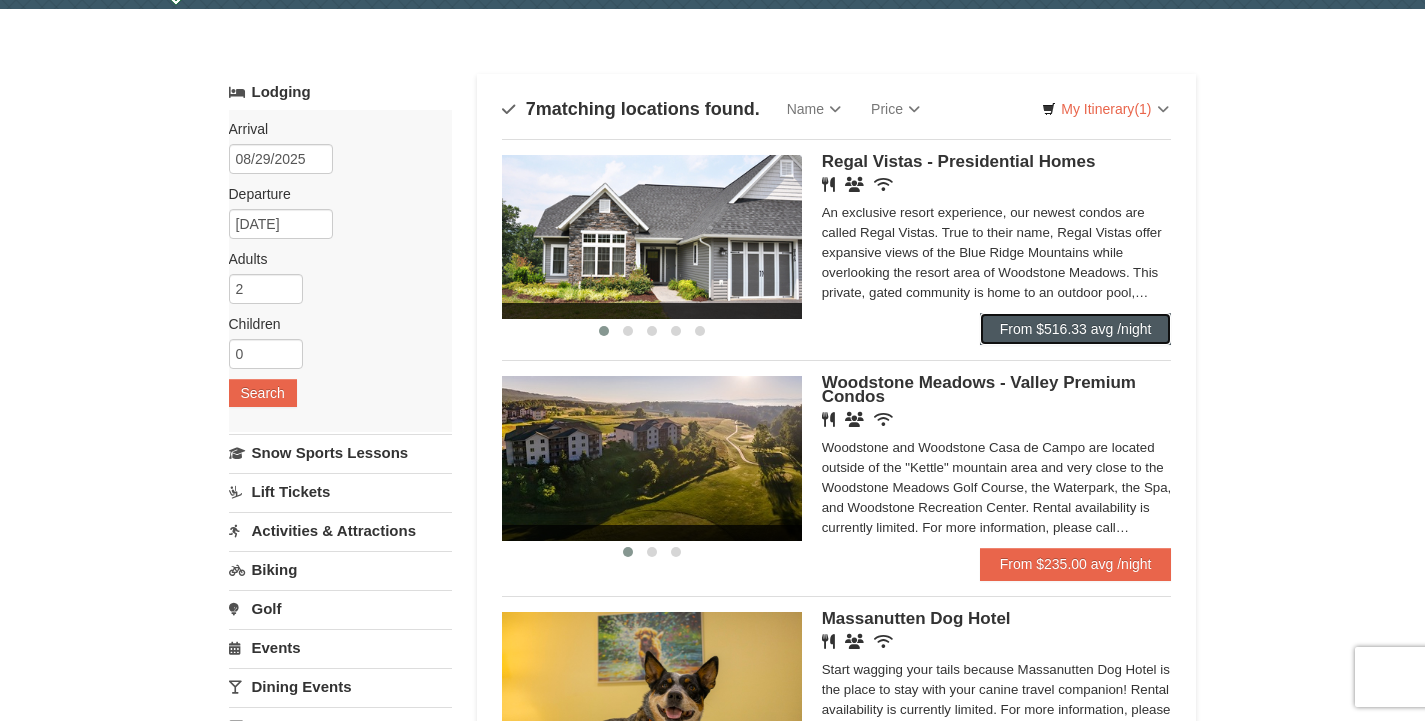 click on "From $516.33 avg /night" at bounding box center (1076, 329) 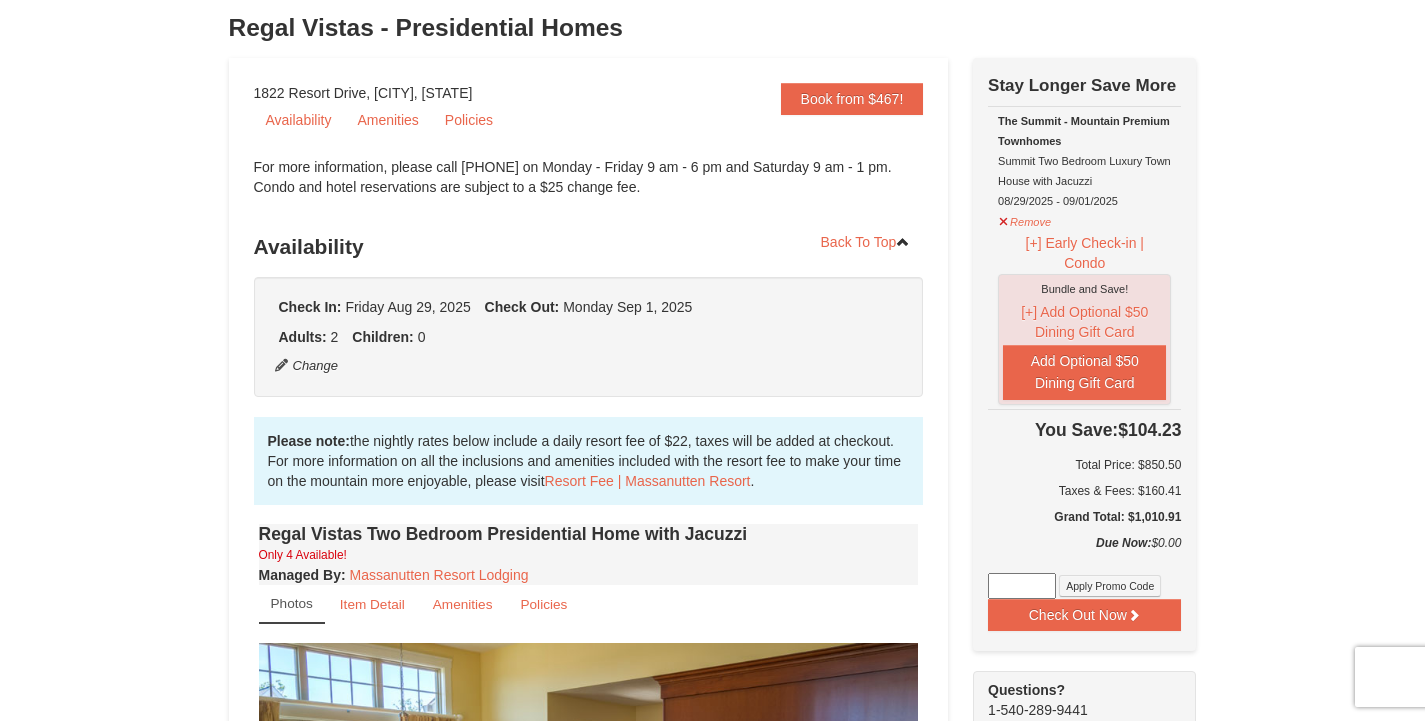 scroll, scrollTop: 0, scrollLeft: 0, axis: both 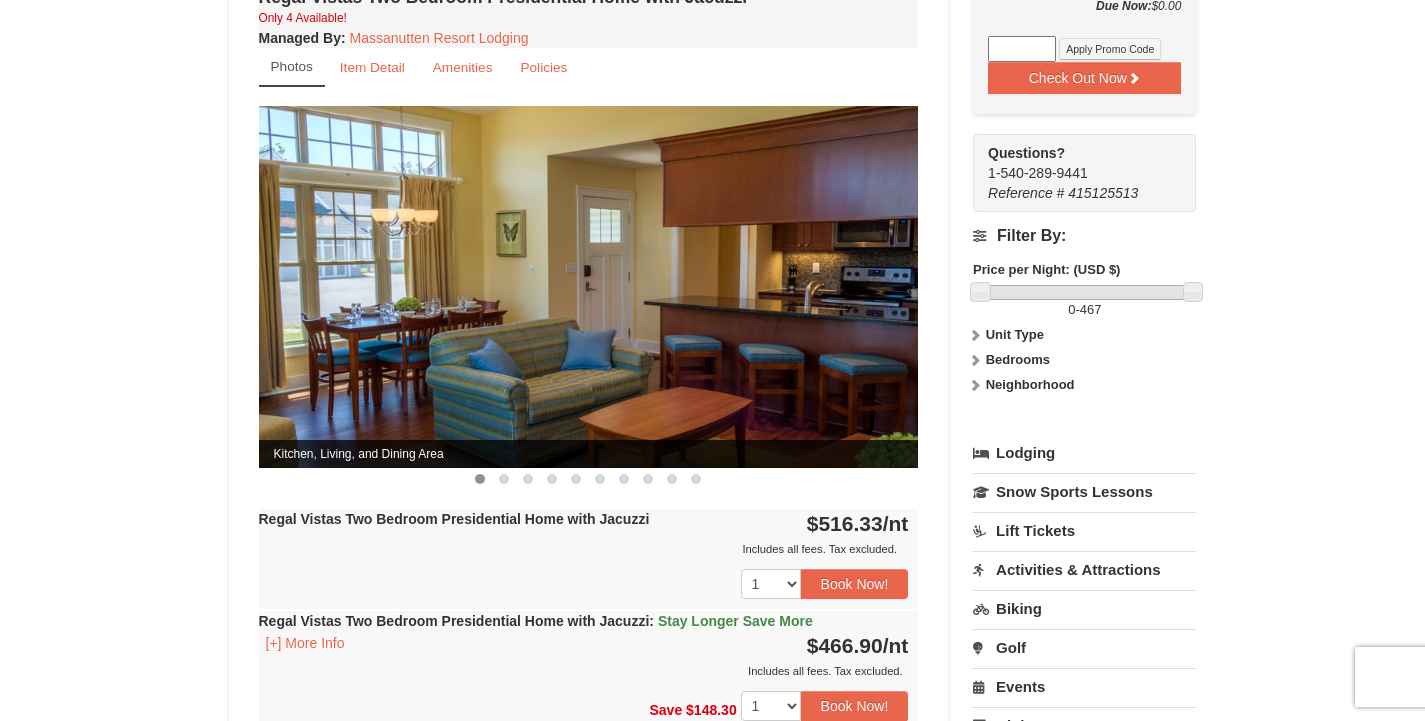 click at bounding box center (504, 479) 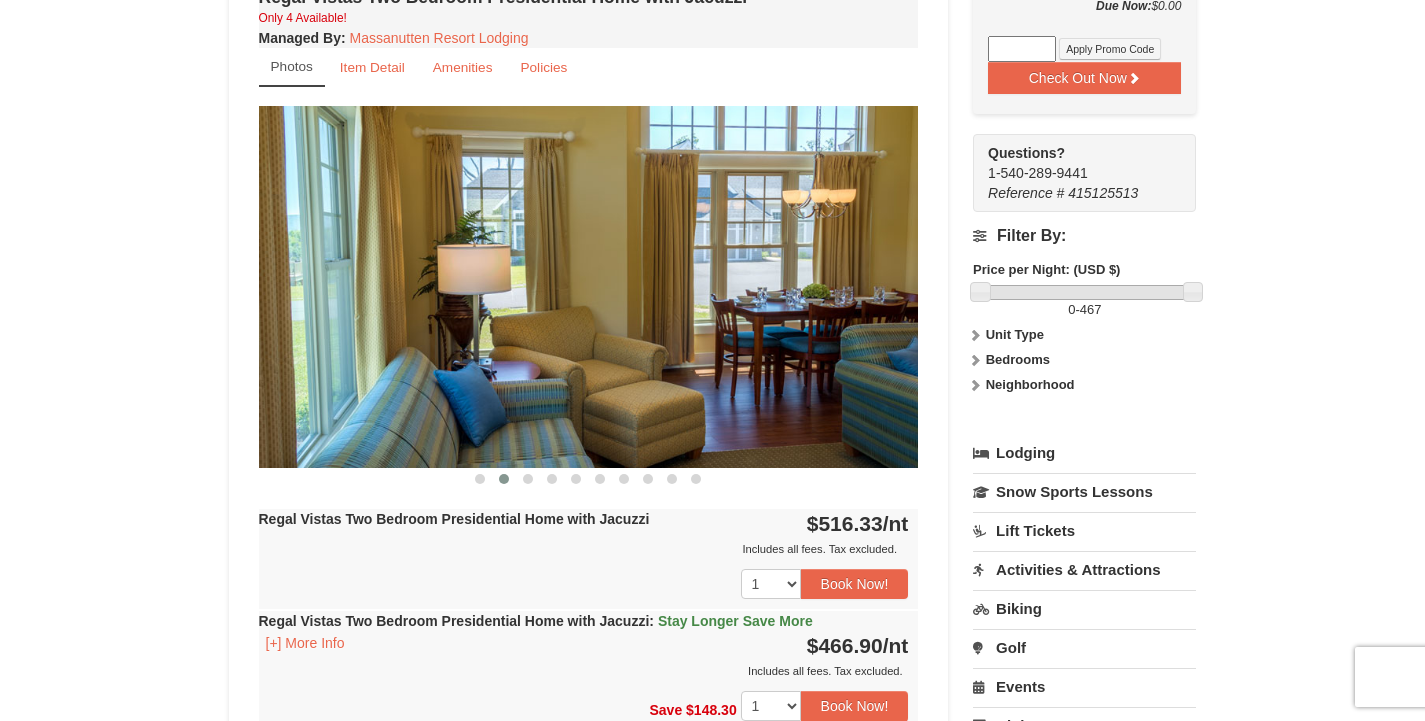 click at bounding box center (528, 479) 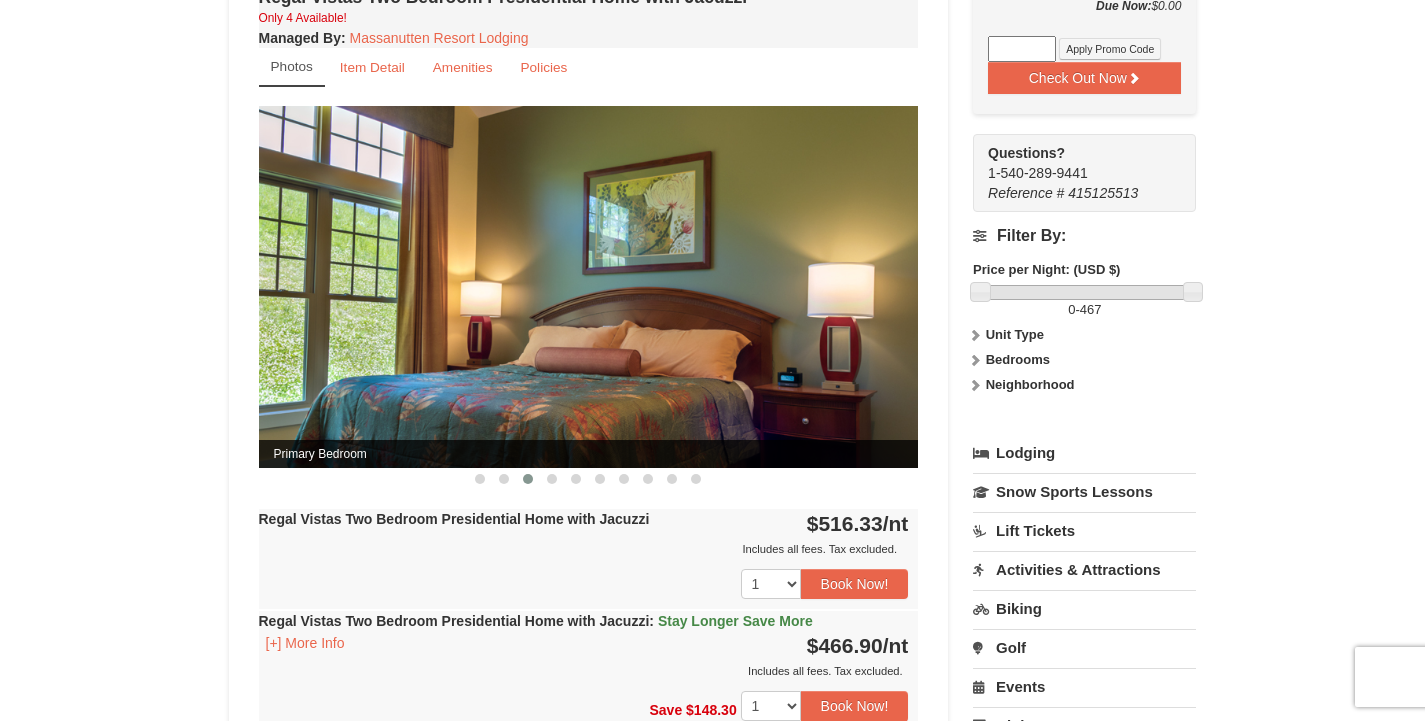 click at bounding box center [552, 479] 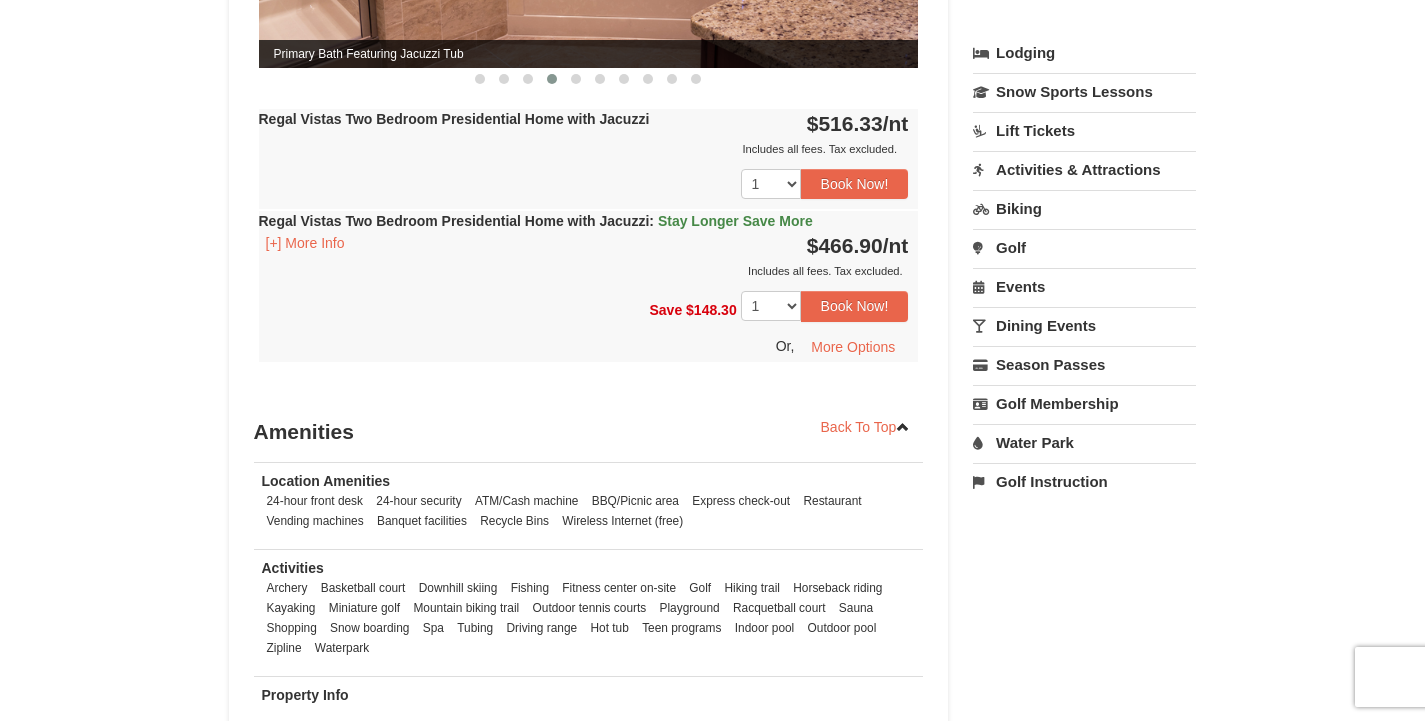 scroll, scrollTop: 1123, scrollLeft: 0, axis: vertical 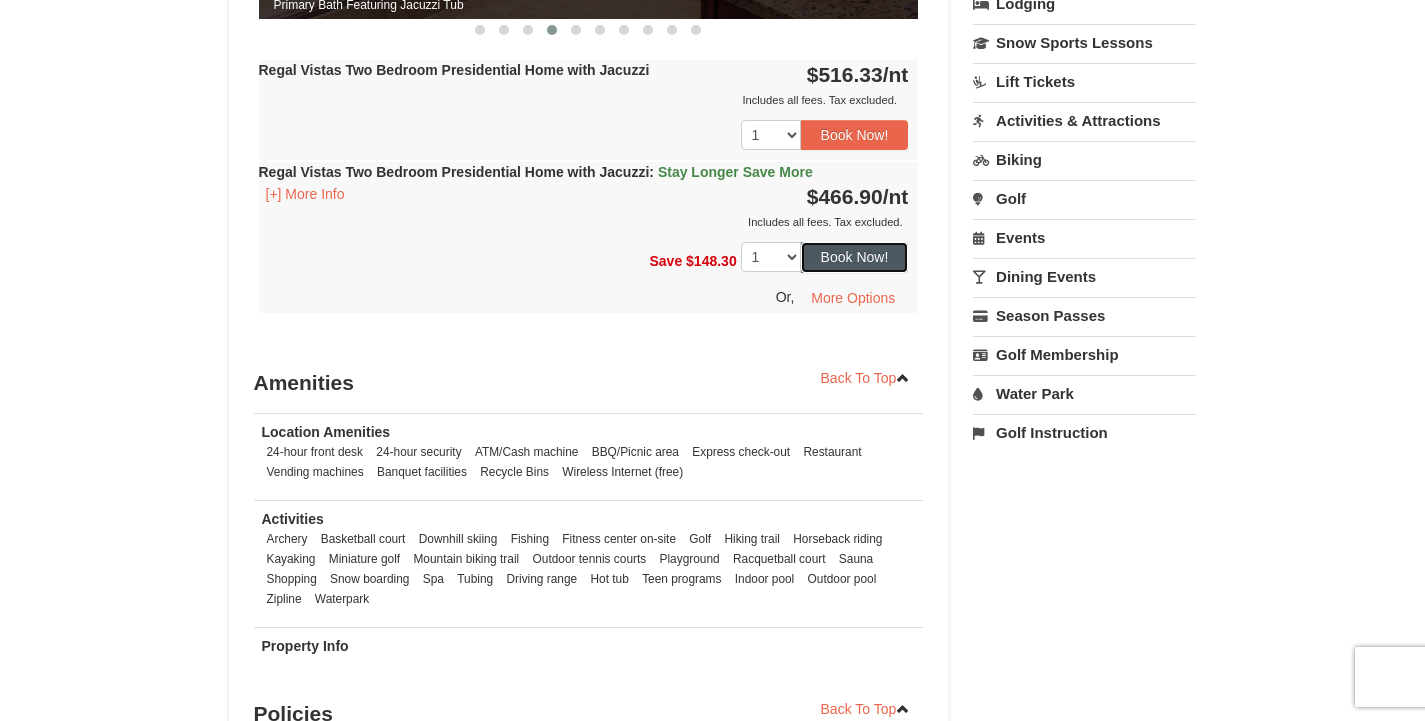 click on "Book Now!" at bounding box center (855, 257) 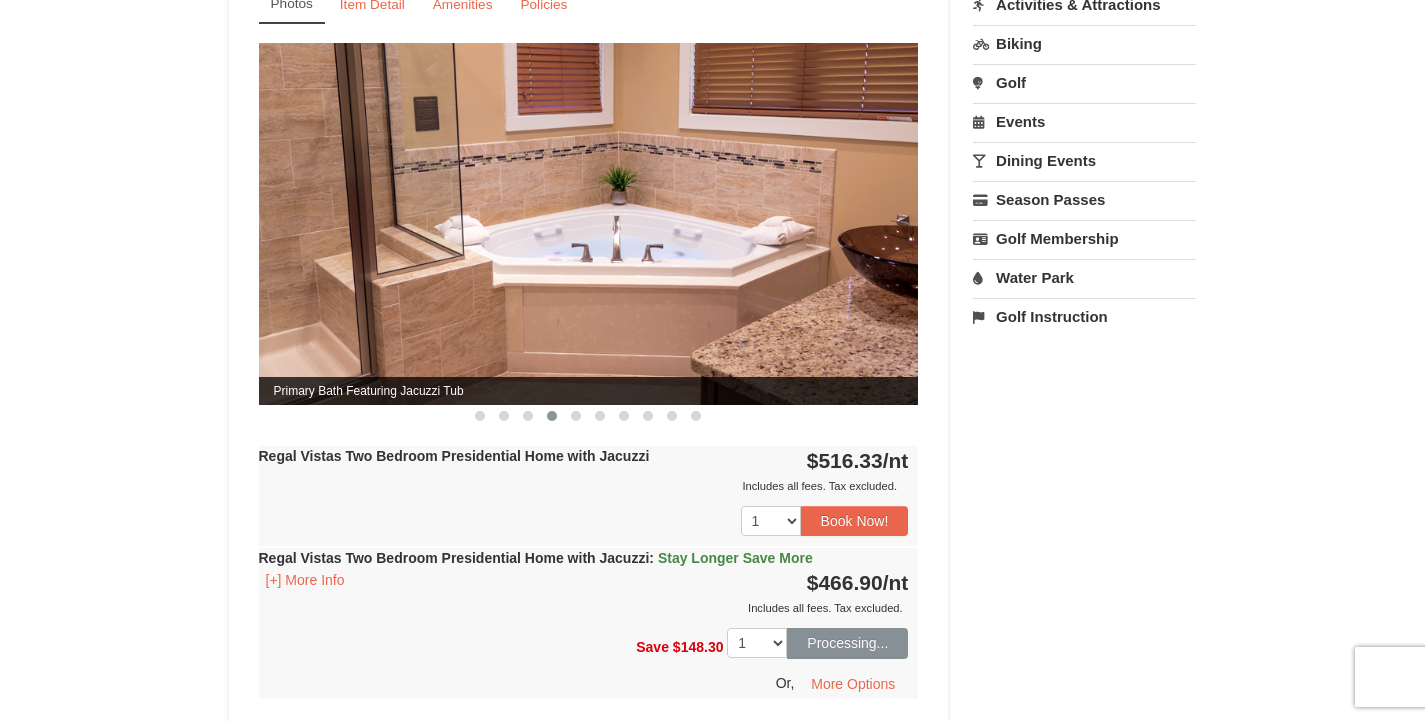 scroll, scrollTop: 195, scrollLeft: 0, axis: vertical 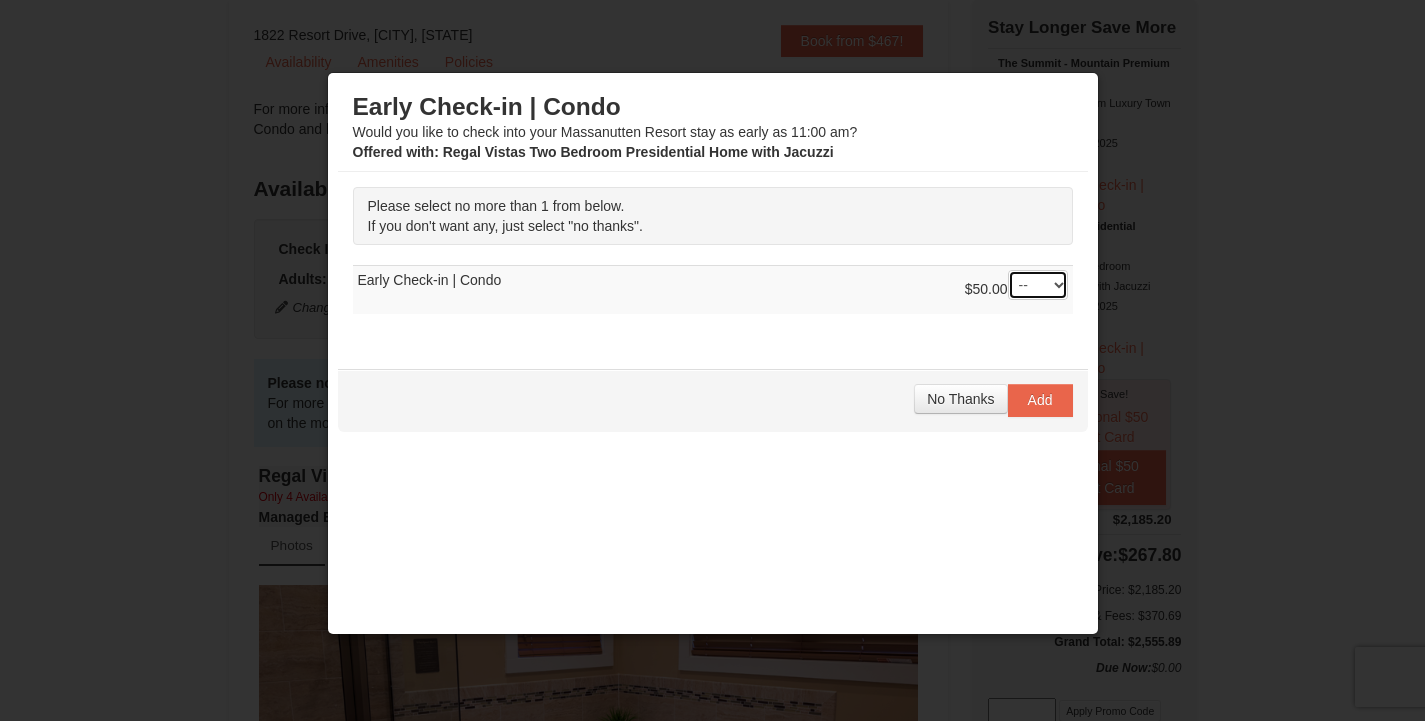 click on "--
01" at bounding box center (1038, 285) 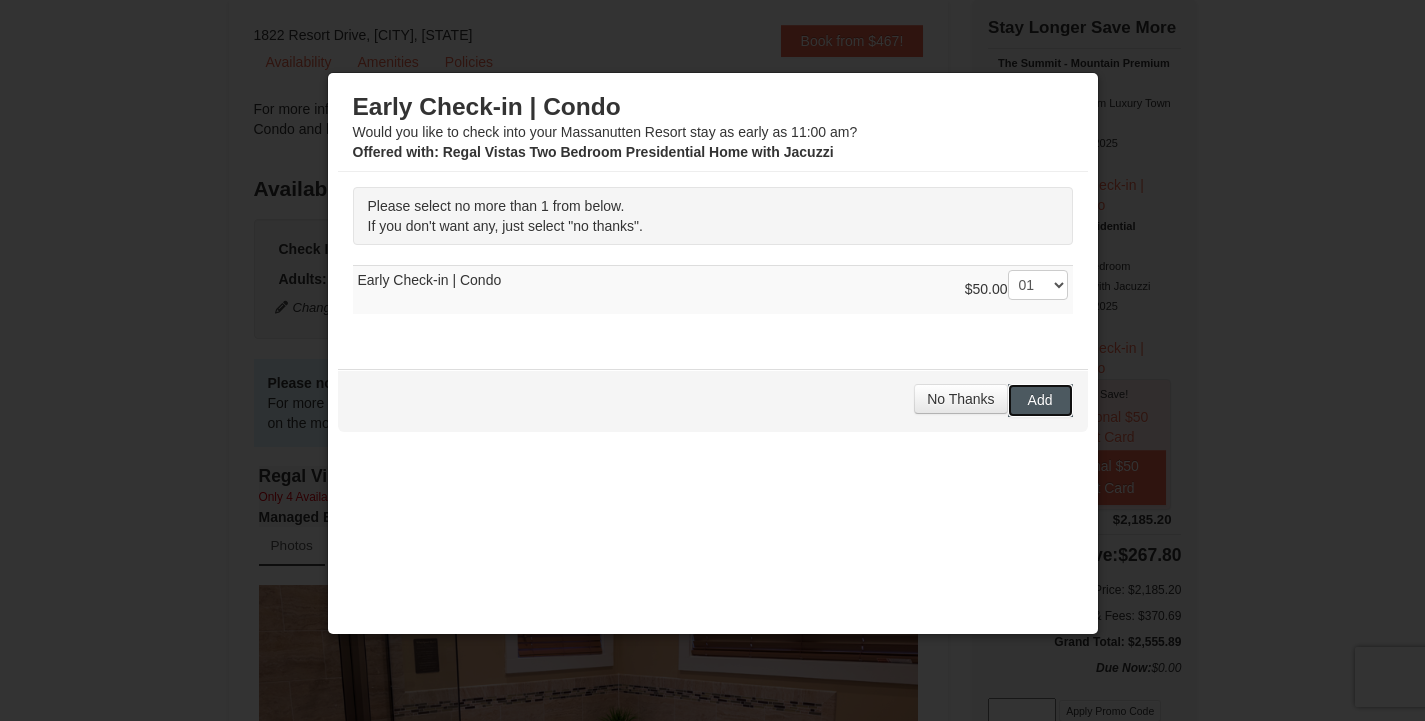 drag, startPoint x: 0, startPoint y: 0, endPoint x: 1032, endPoint y: 402, distance: 1107.5323 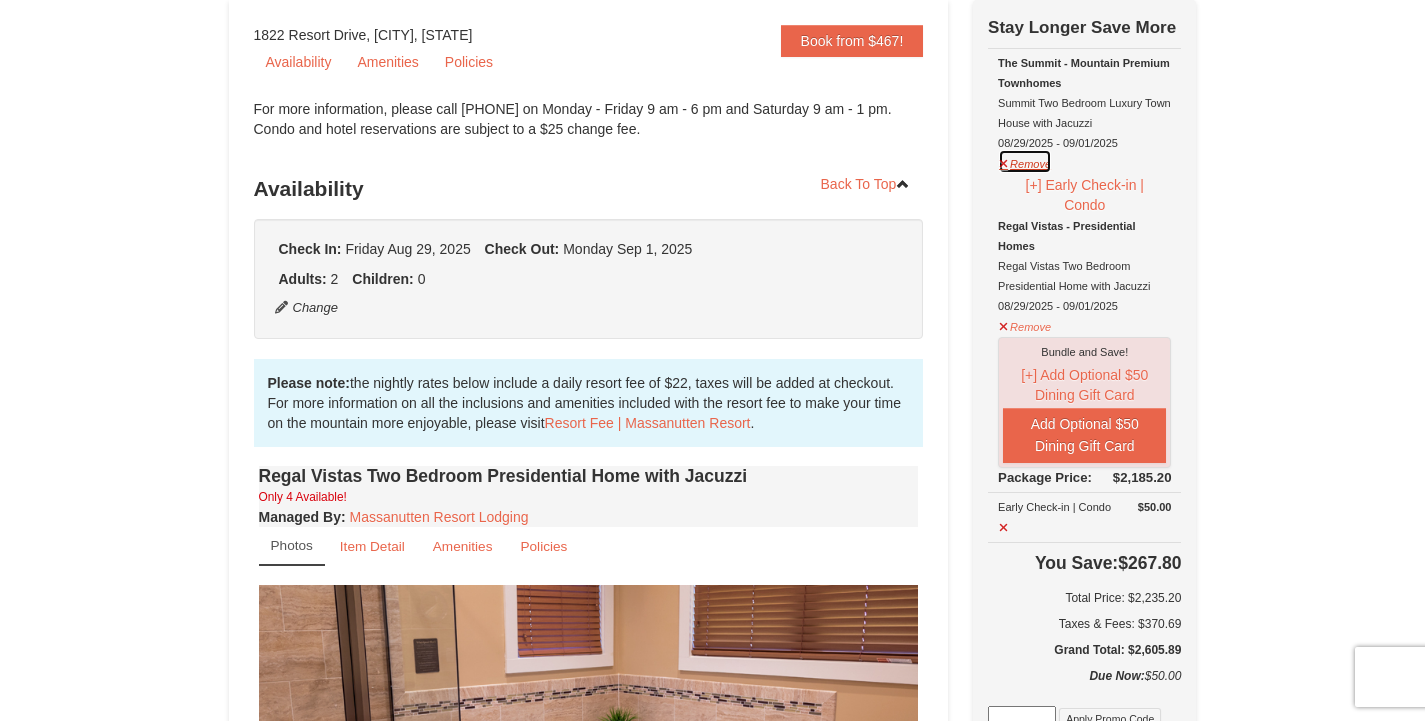 click on "Remove" at bounding box center [1025, 161] 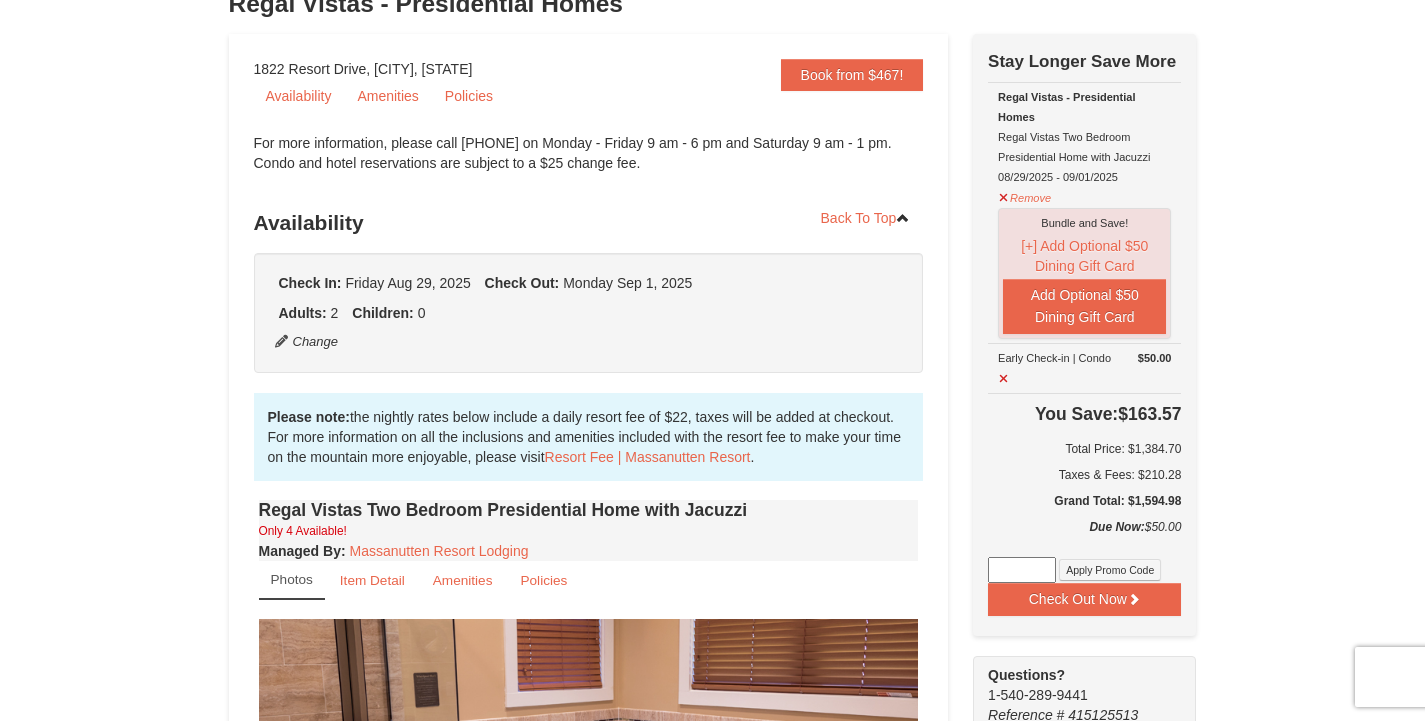 scroll, scrollTop: 162, scrollLeft: 0, axis: vertical 